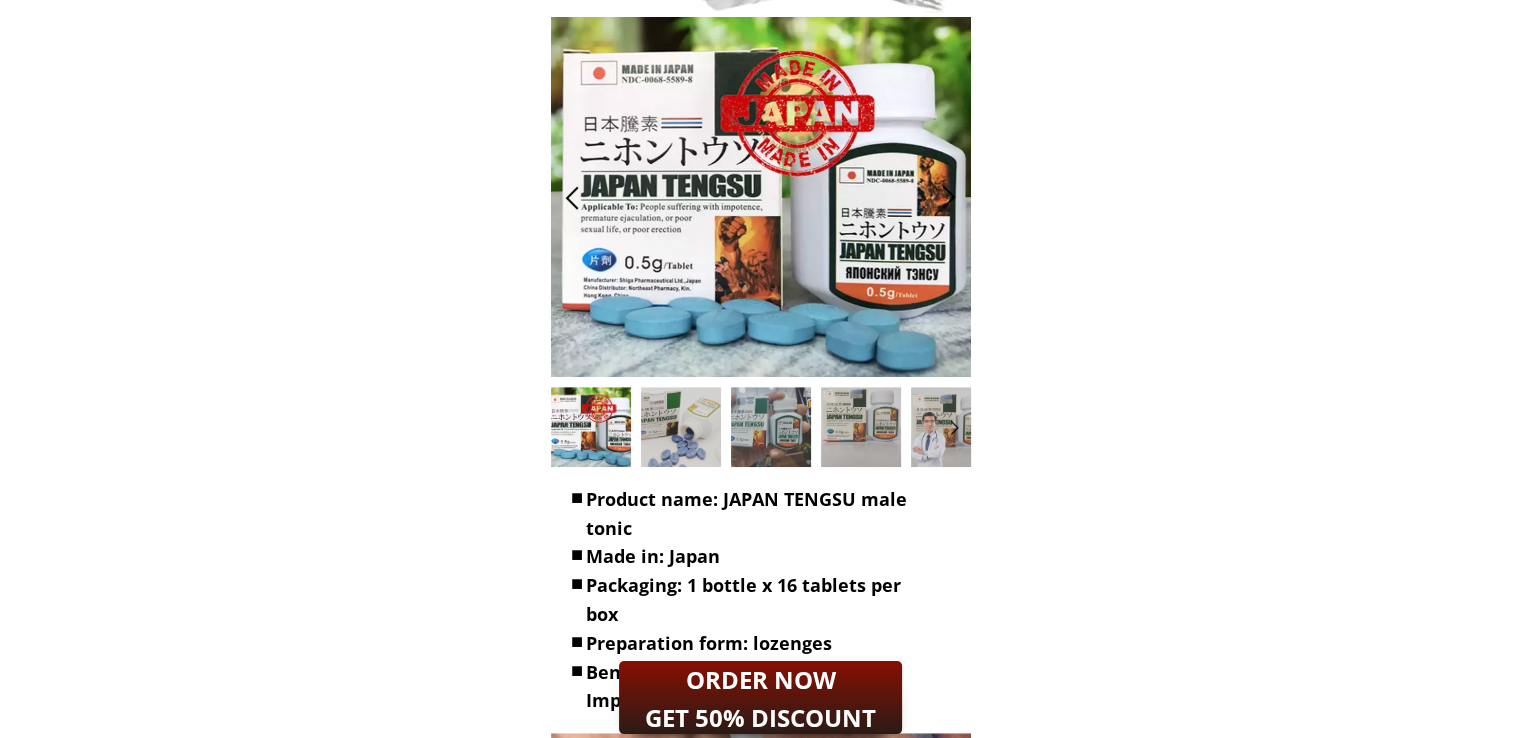 click on "ORDER NOW
GET 50% DISCOUNT" at bounding box center [760, 699] 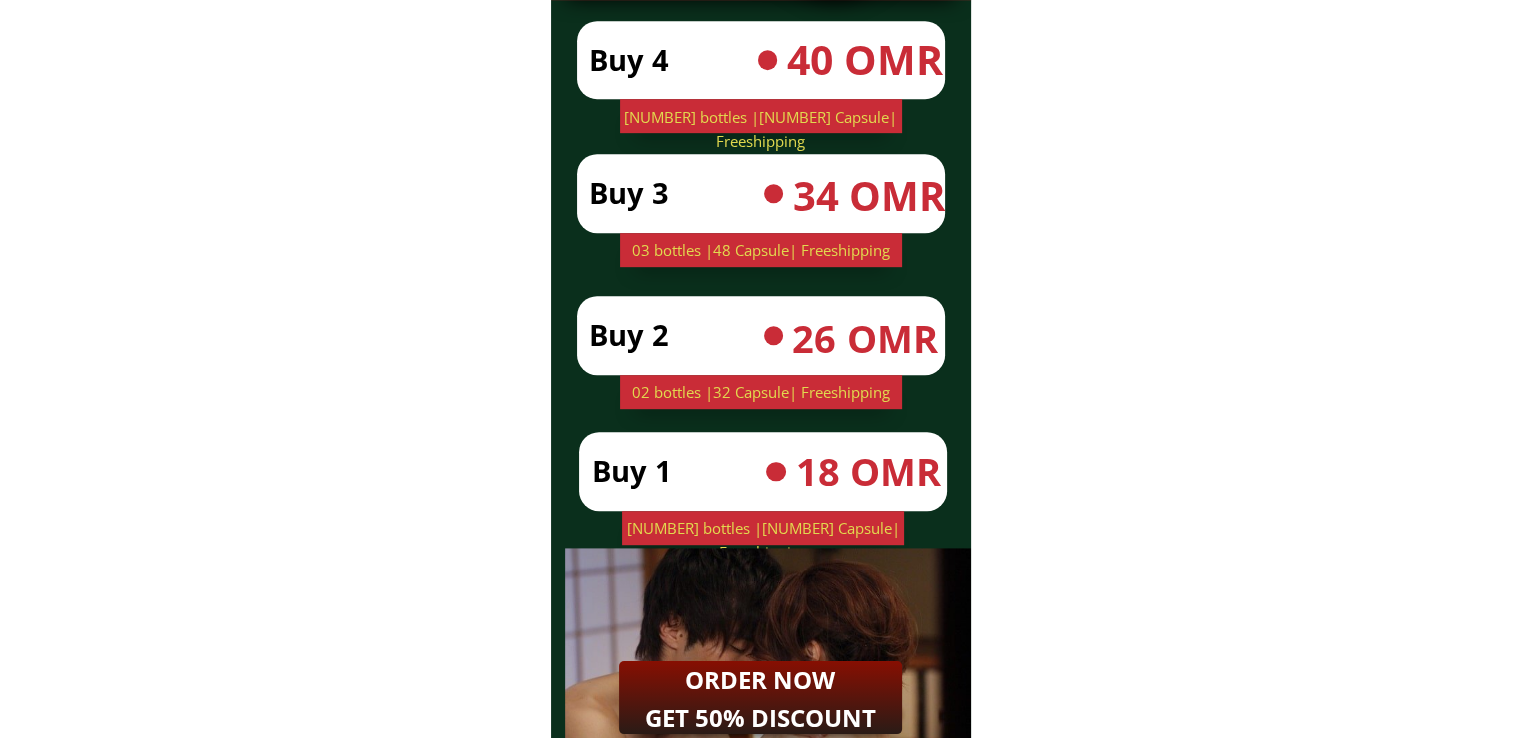 scroll, scrollTop: 16106, scrollLeft: 0, axis: vertical 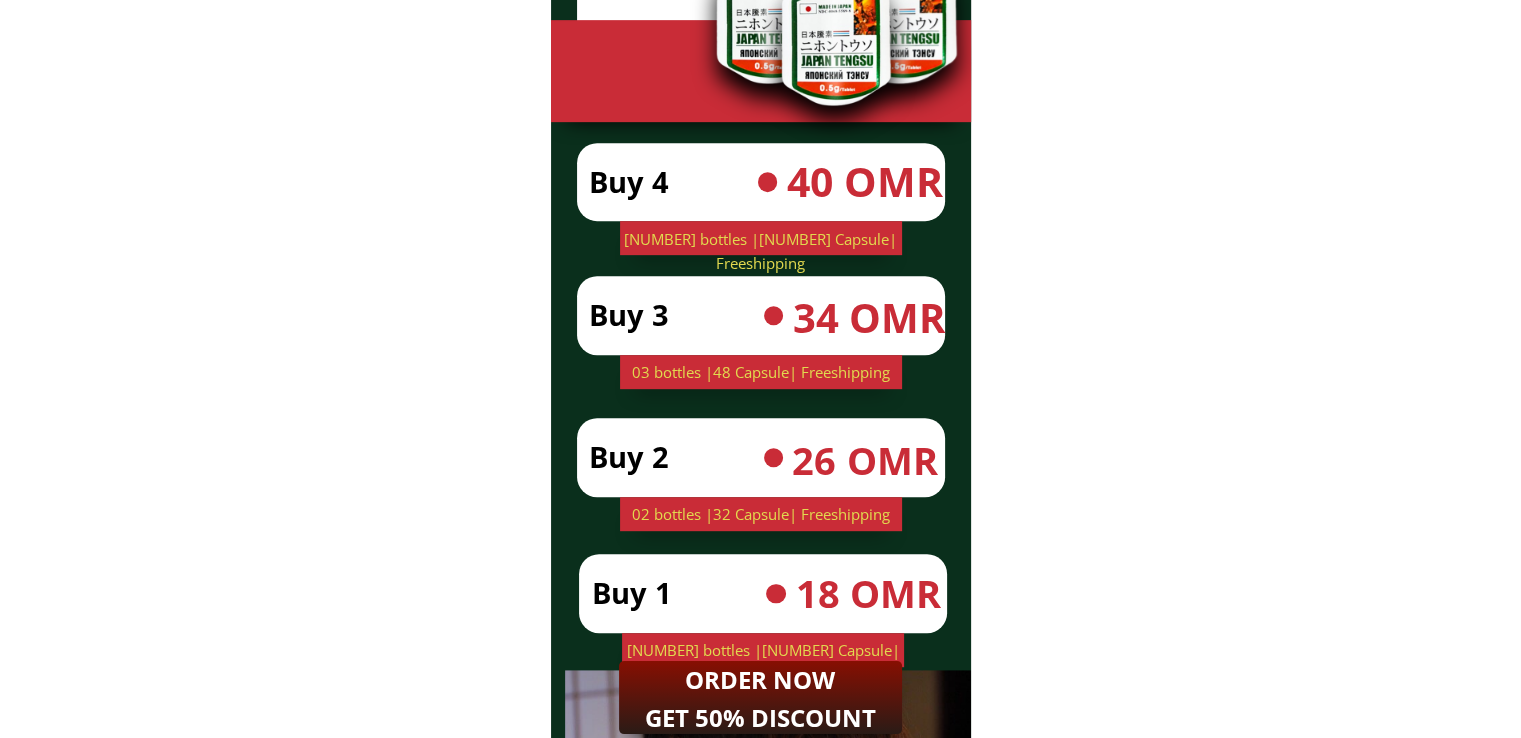 click on "Buy 3" at bounding box center [688, 315] 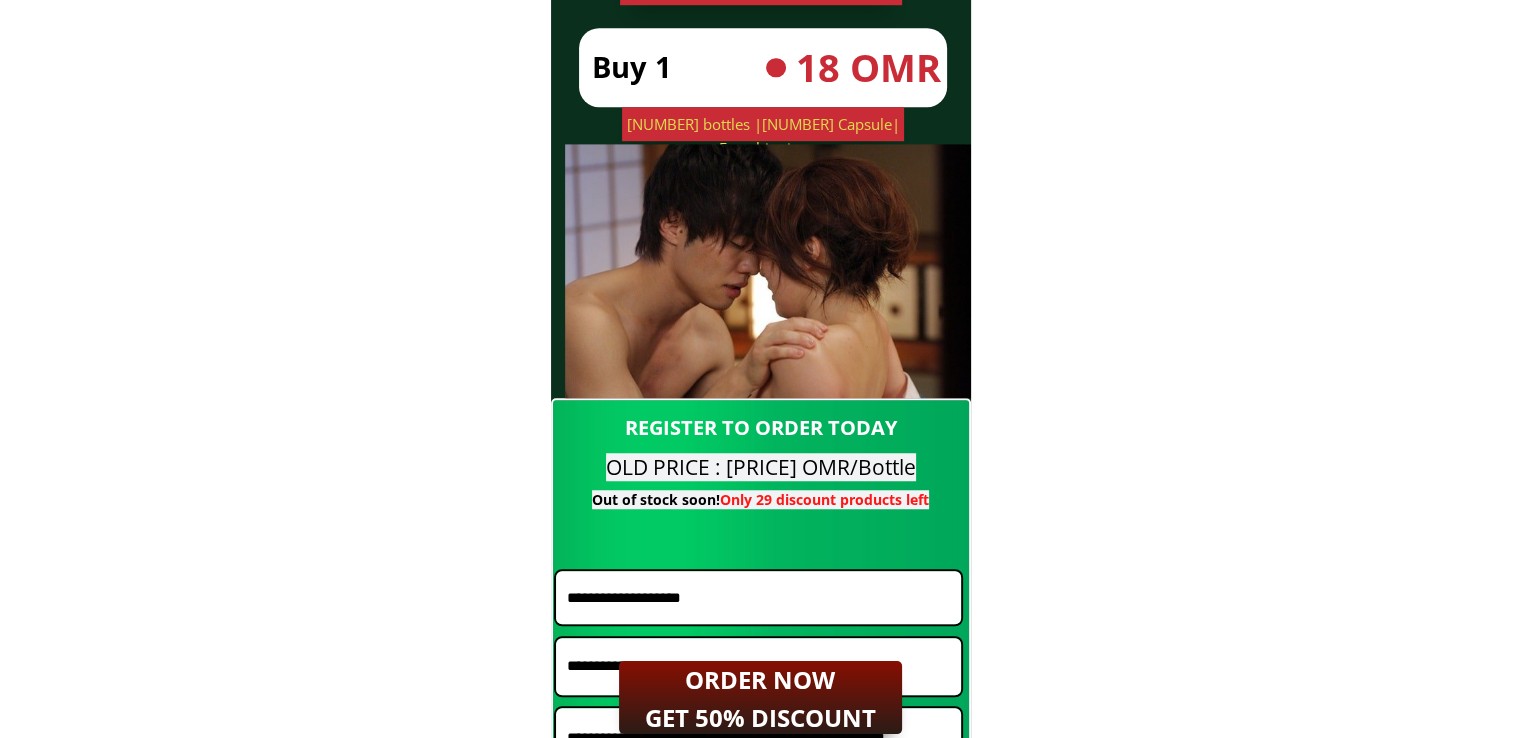 scroll, scrollTop: 16906, scrollLeft: 0, axis: vertical 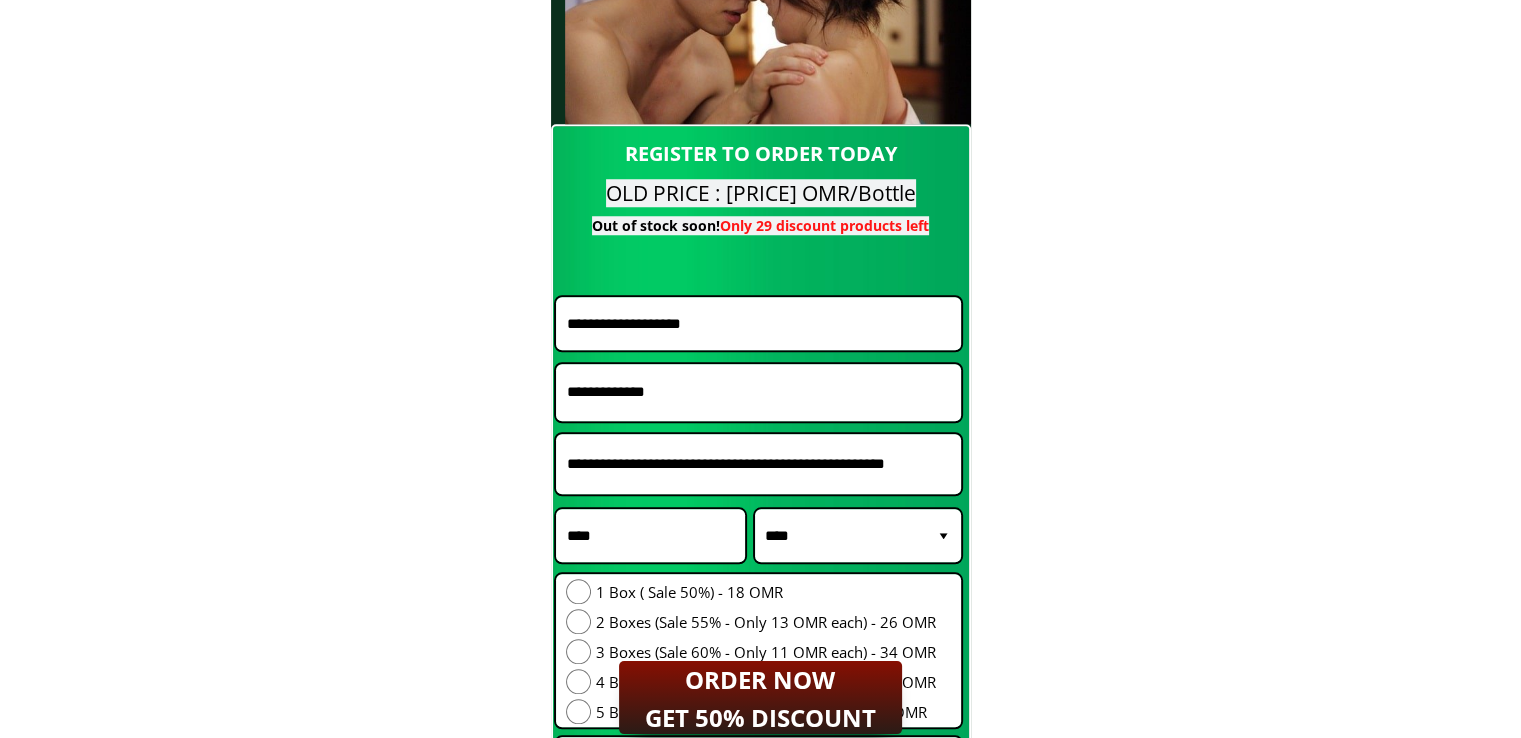 click at bounding box center (758, 323) 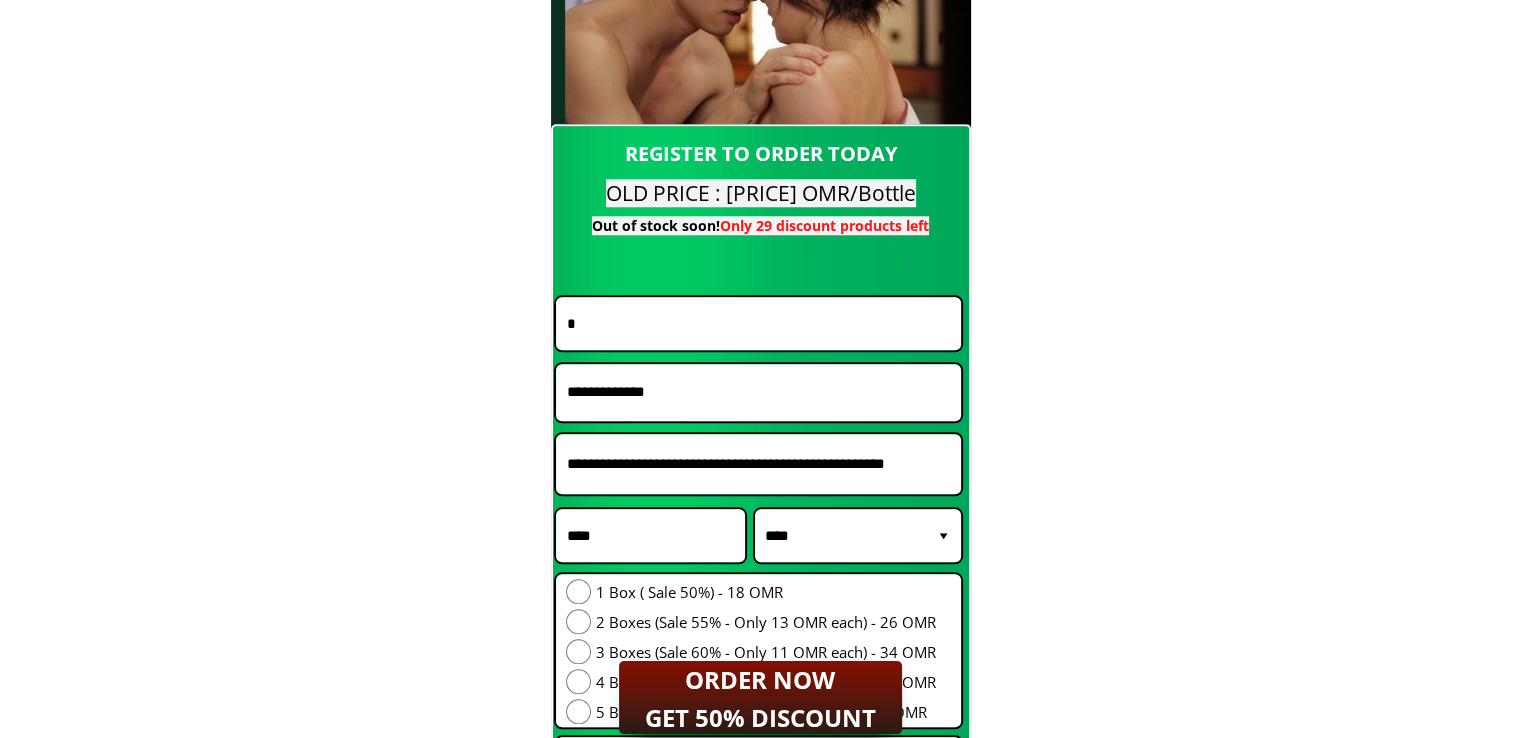 type on "*" 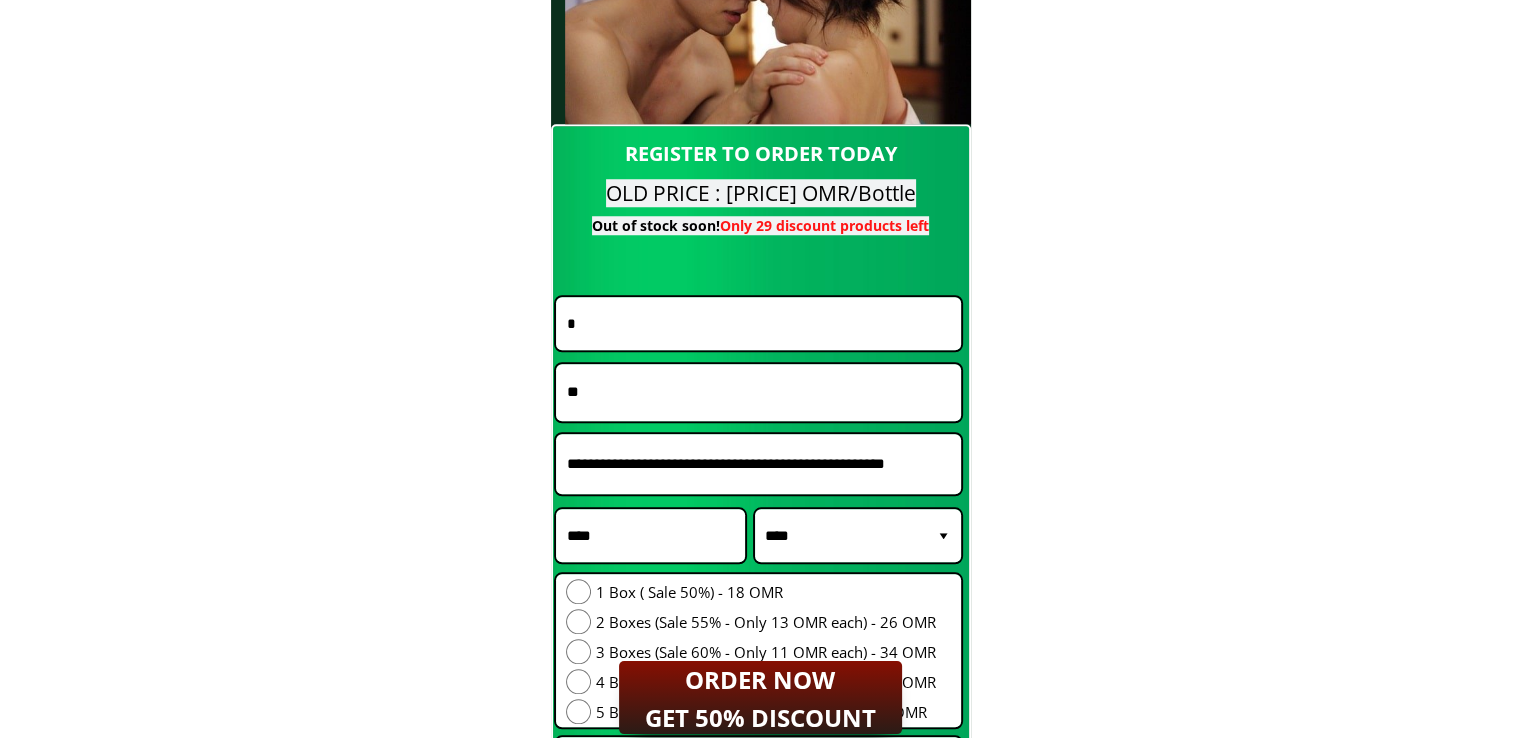 type on "**" 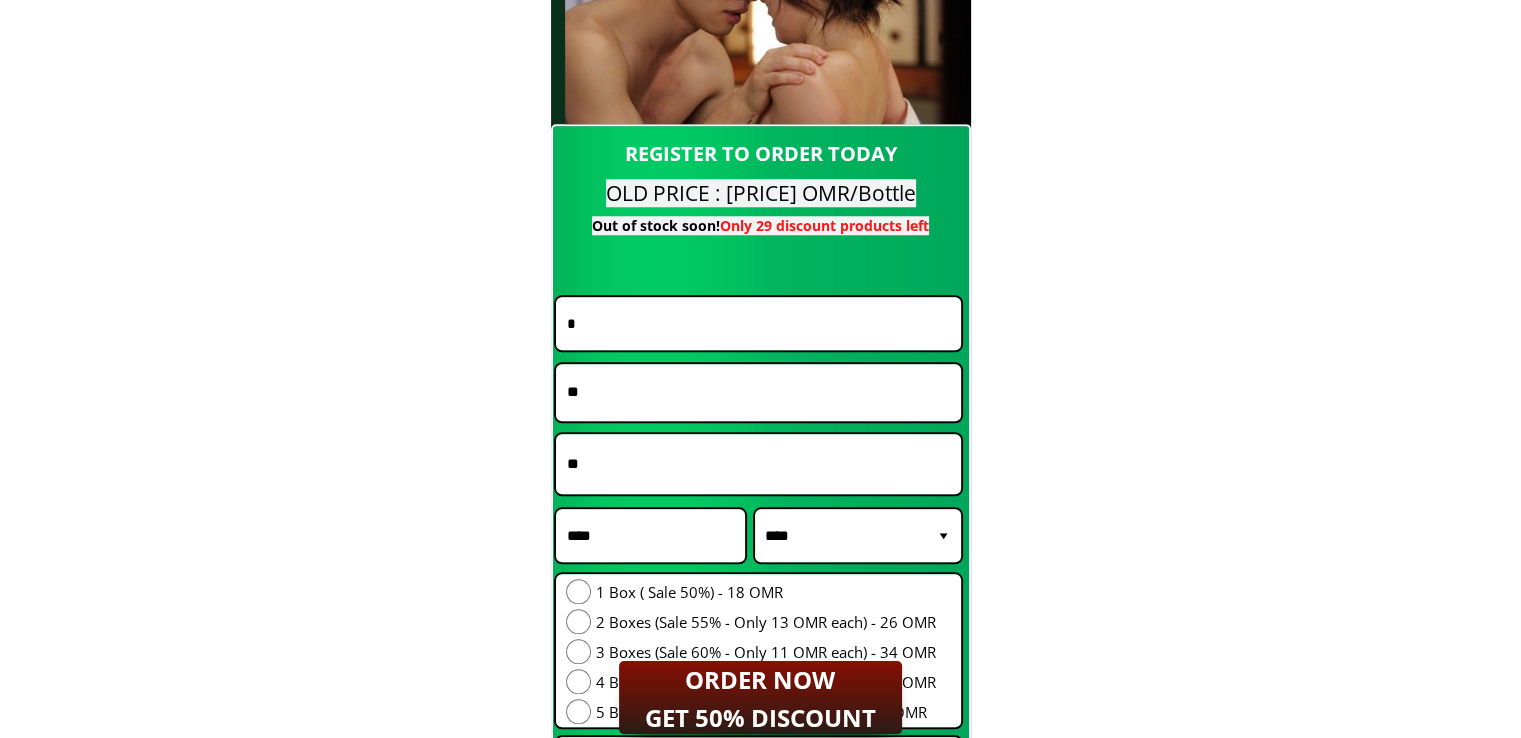 type on "*" 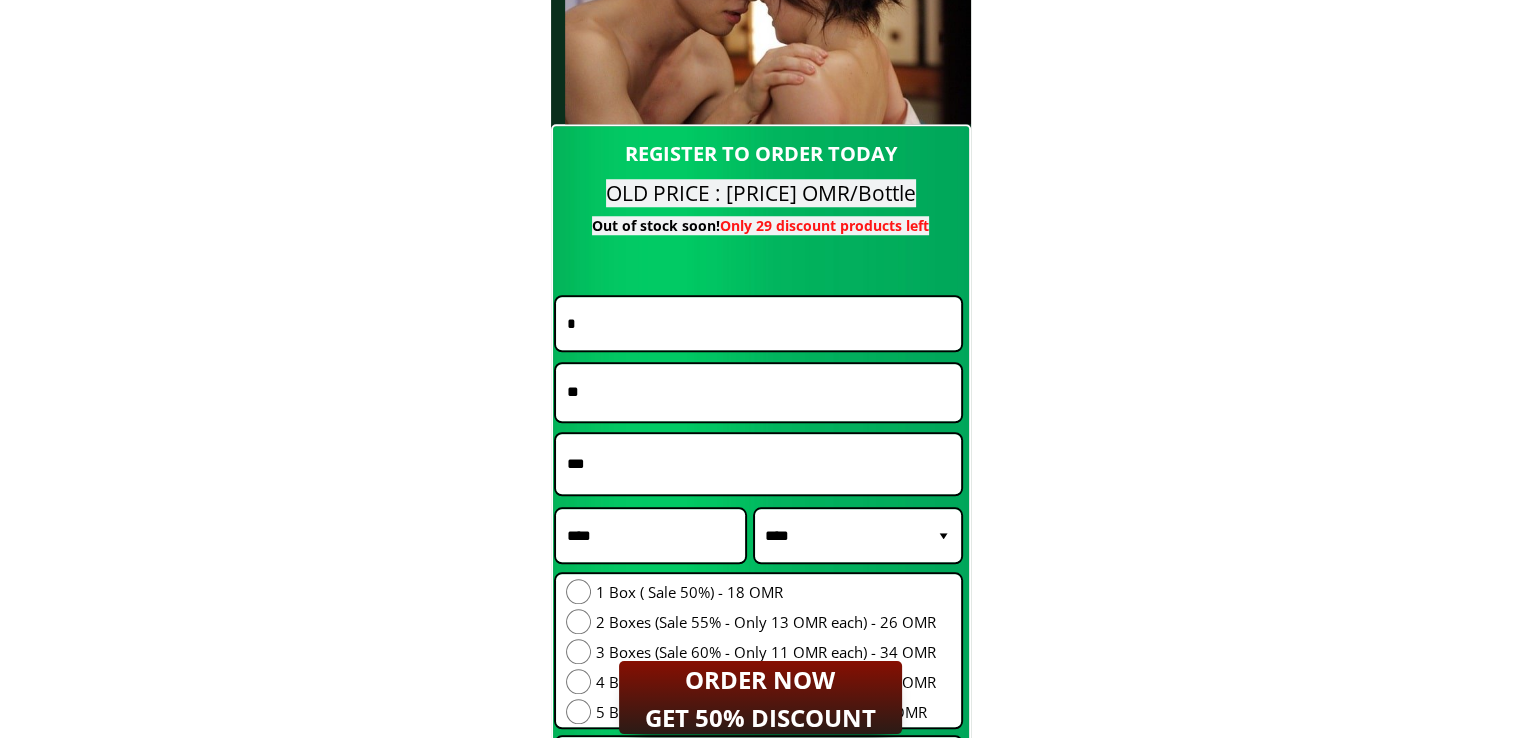 type on "***" 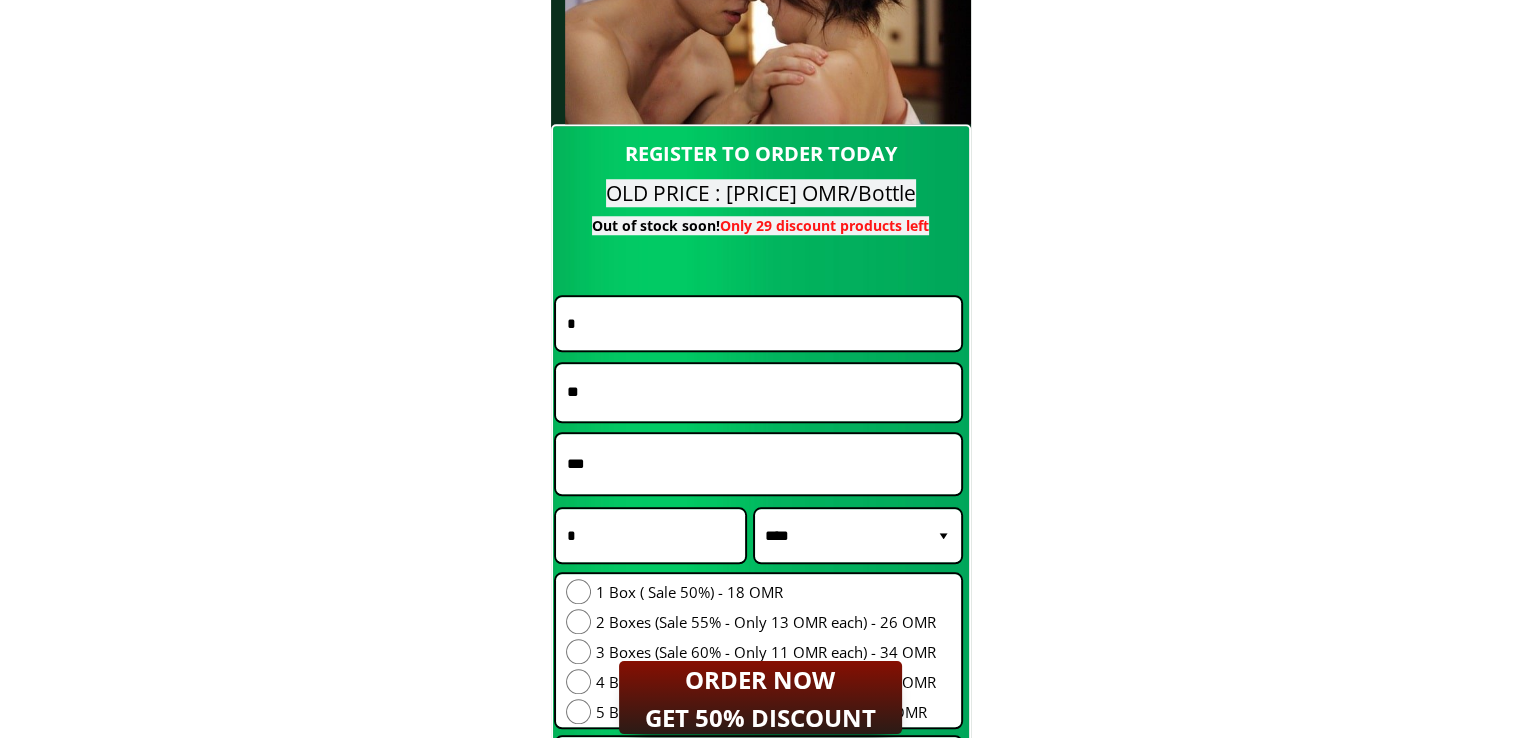 type on "*" 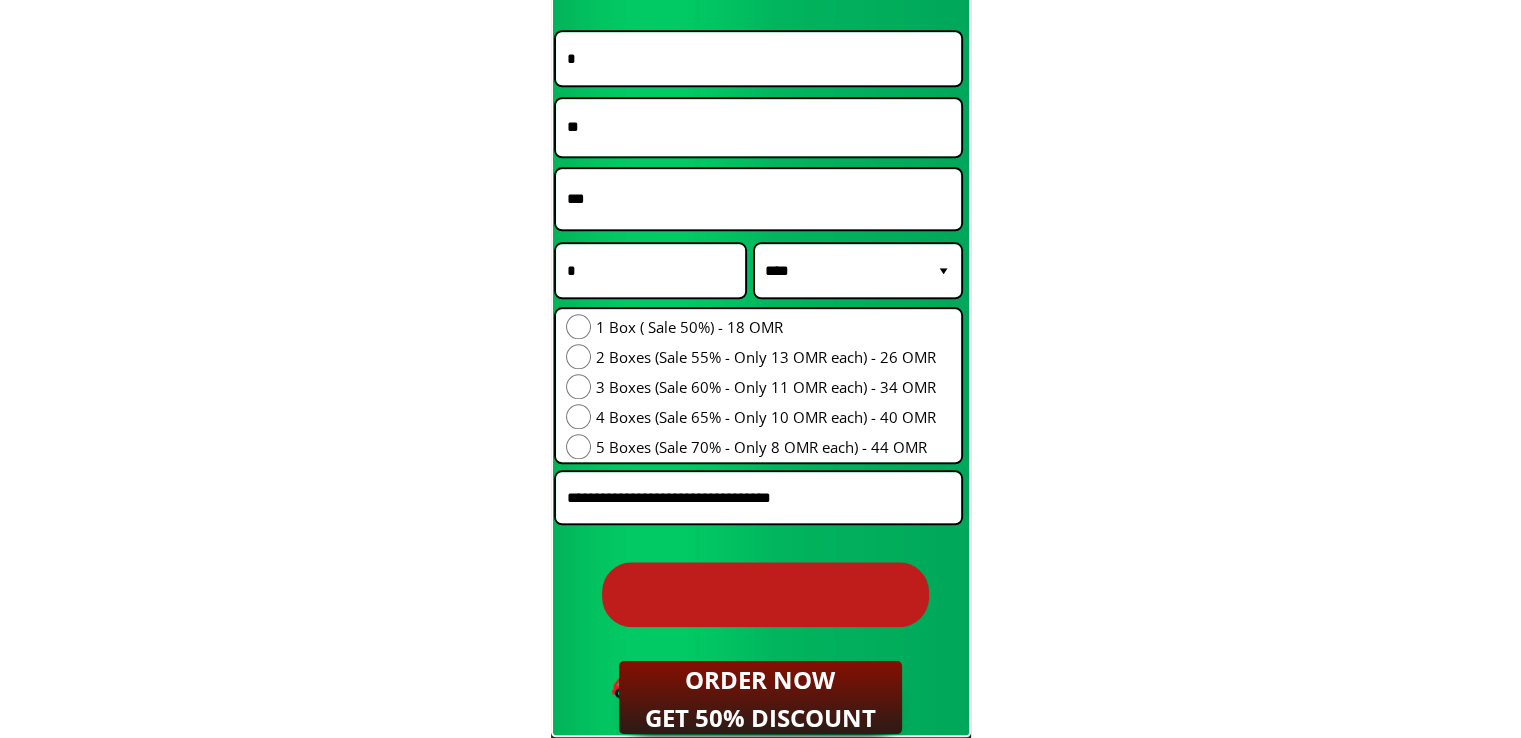 scroll, scrollTop: 17206, scrollLeft: 0, axis: vertical 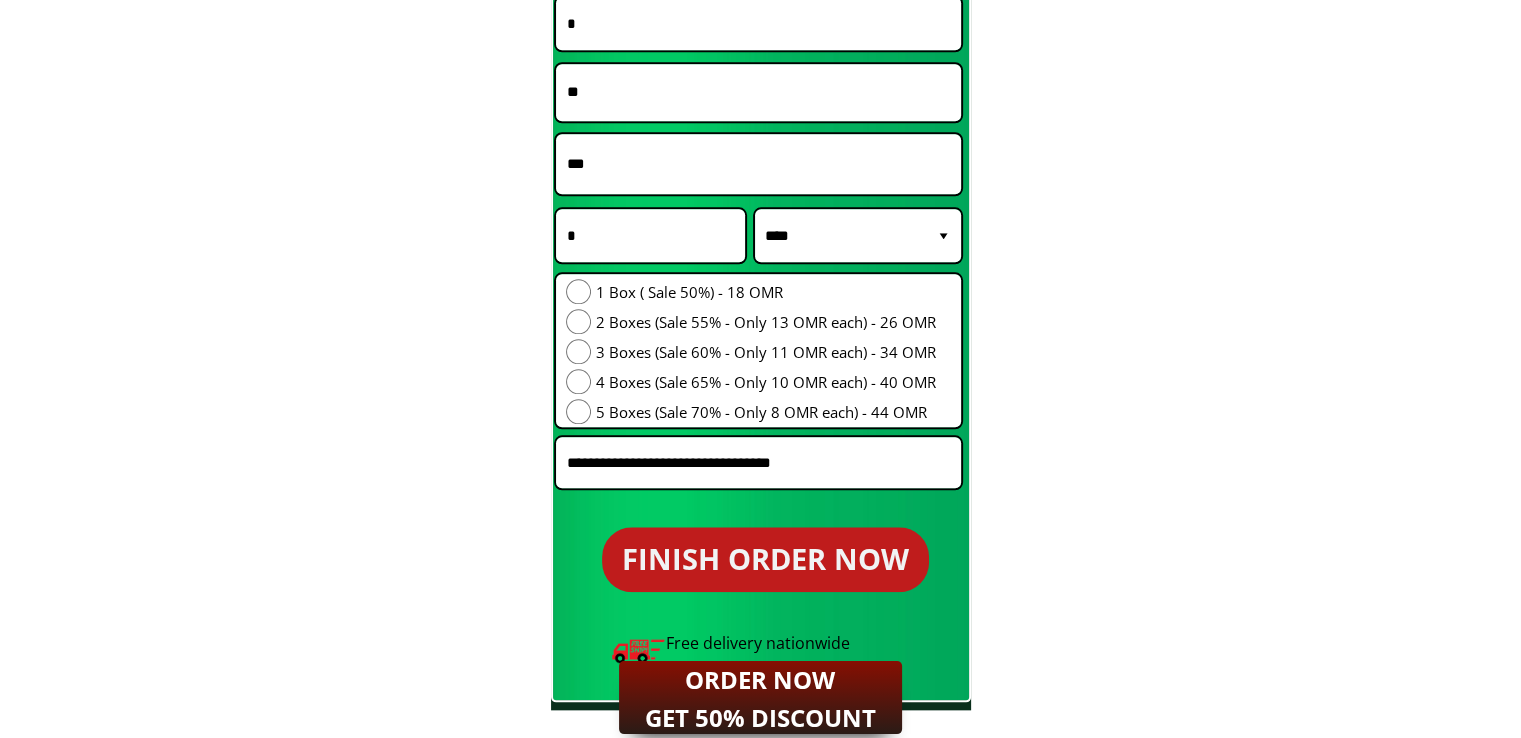 click on "FINISH ORDER NOW" at bounding box center [765, 559] 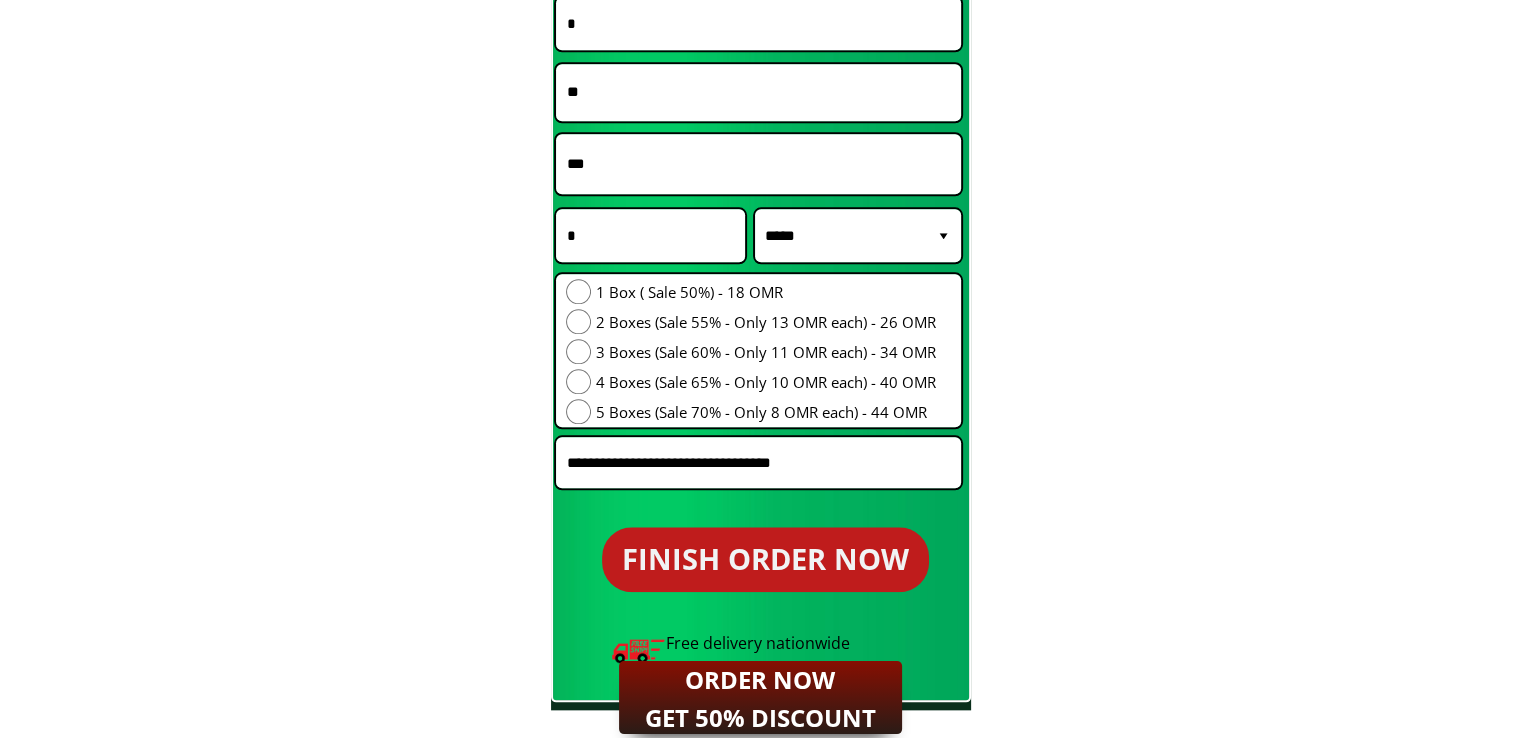 click on "FINISH ORDER NOW" at bounding box center [765, 559] 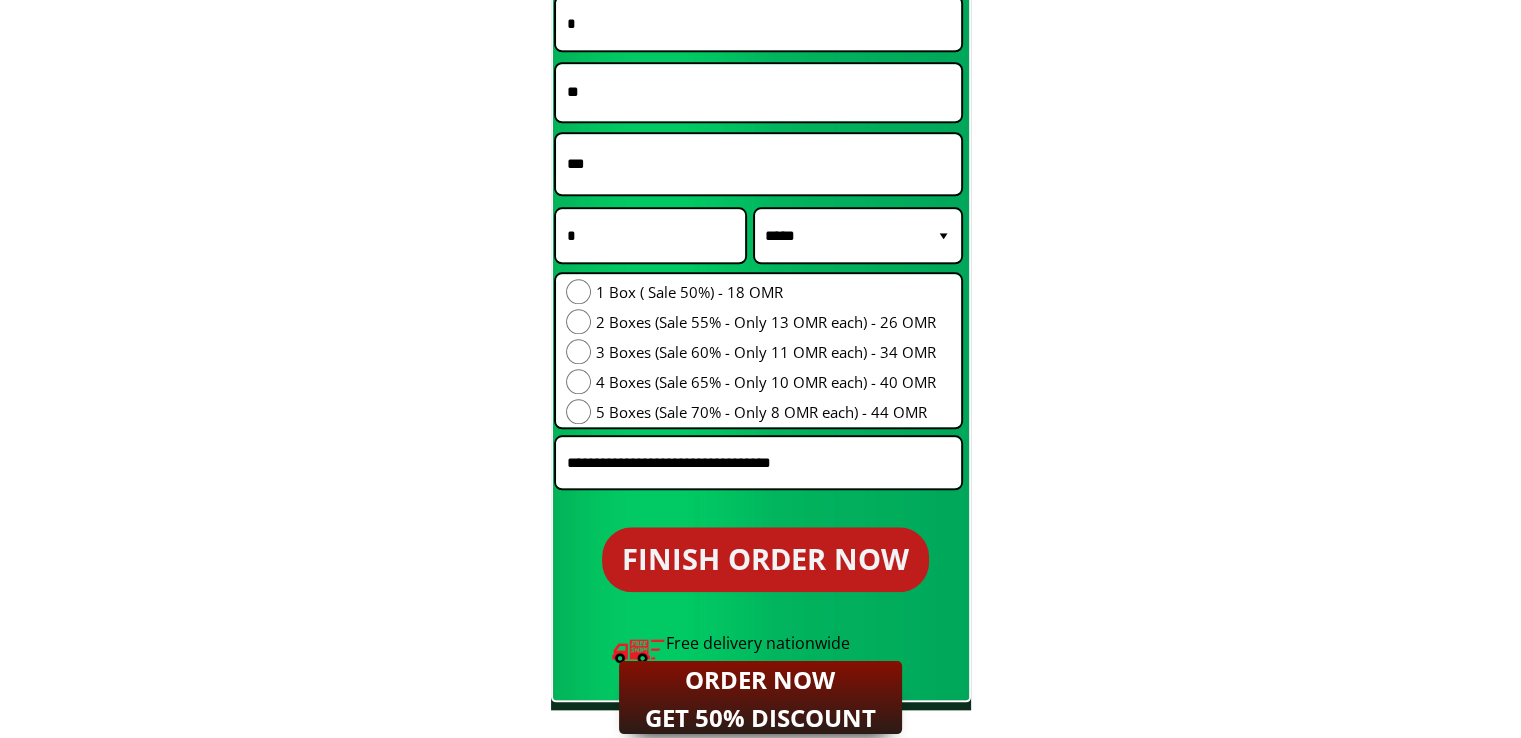 click at bounding box center (758, 462) 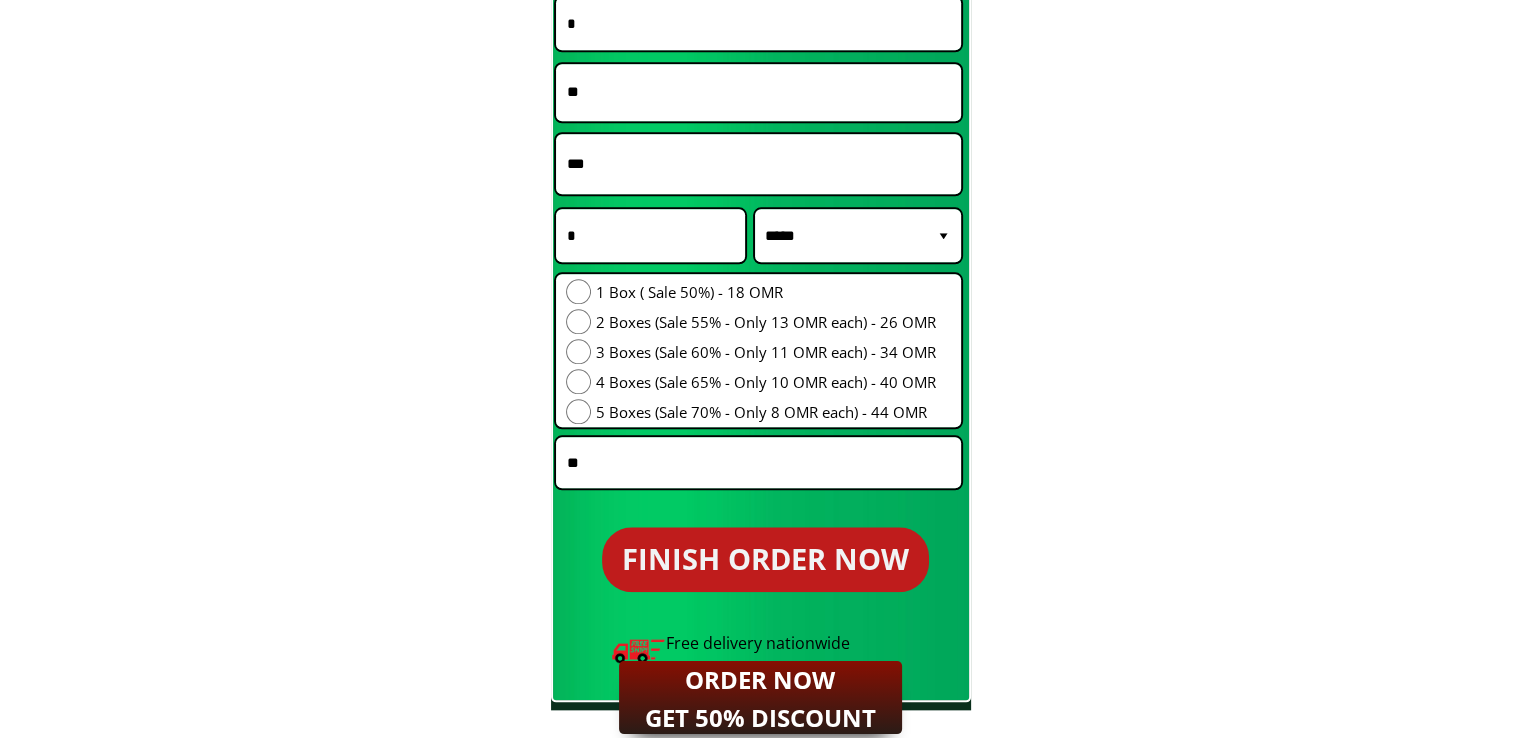 type on "**" 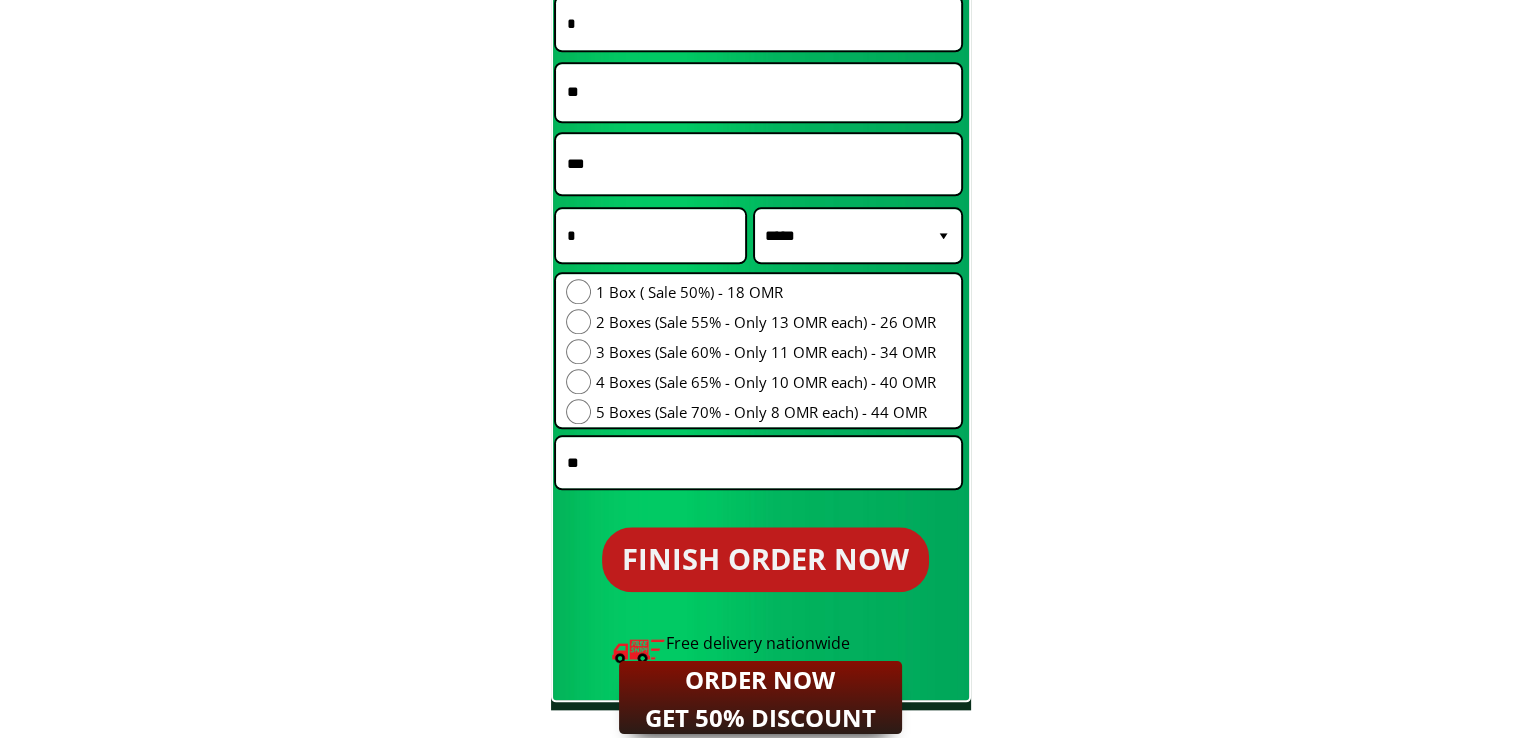 click on "FINISH ORDER NOW" at bounding box center [765, 559] 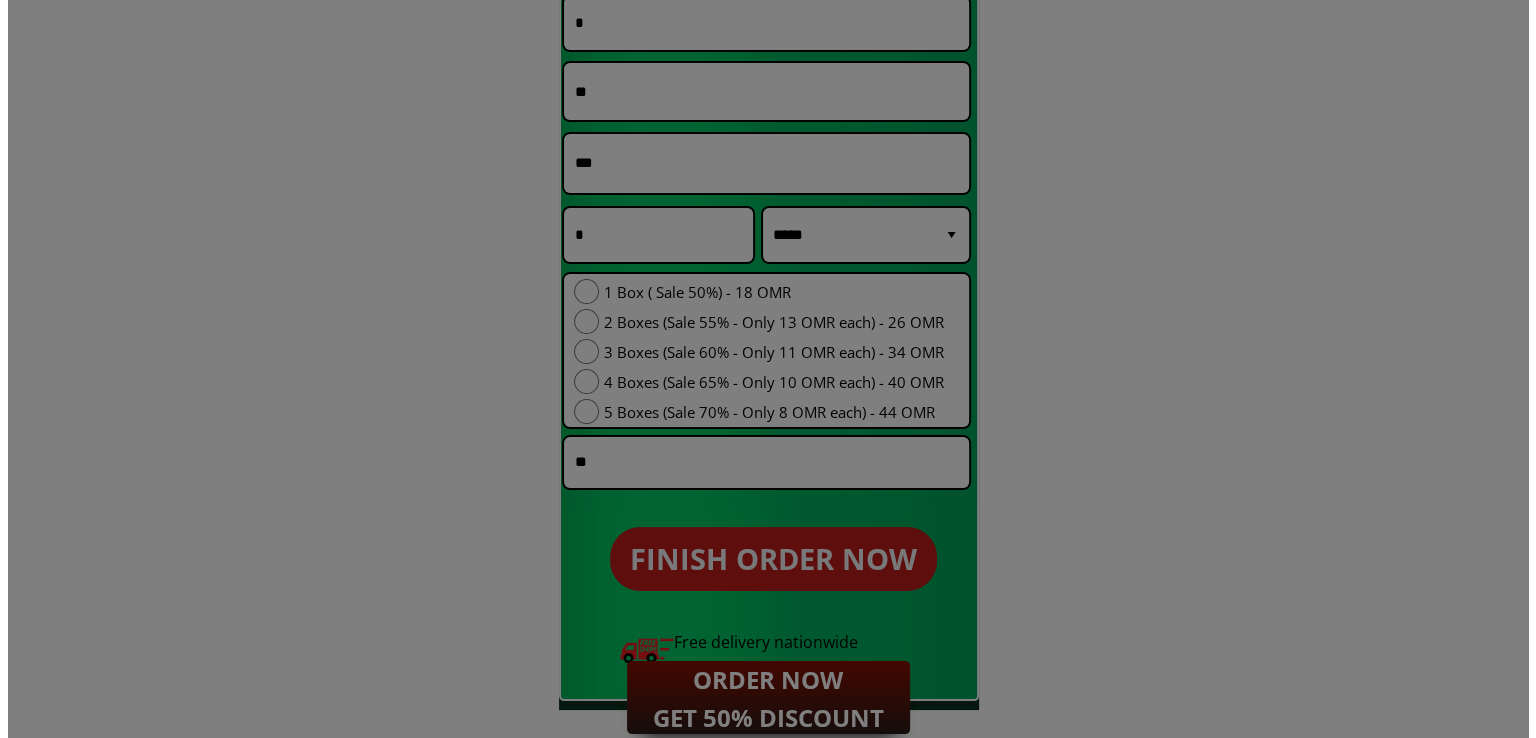 scroll, scrollTop: 0, scrollLeft: 0, axis: both 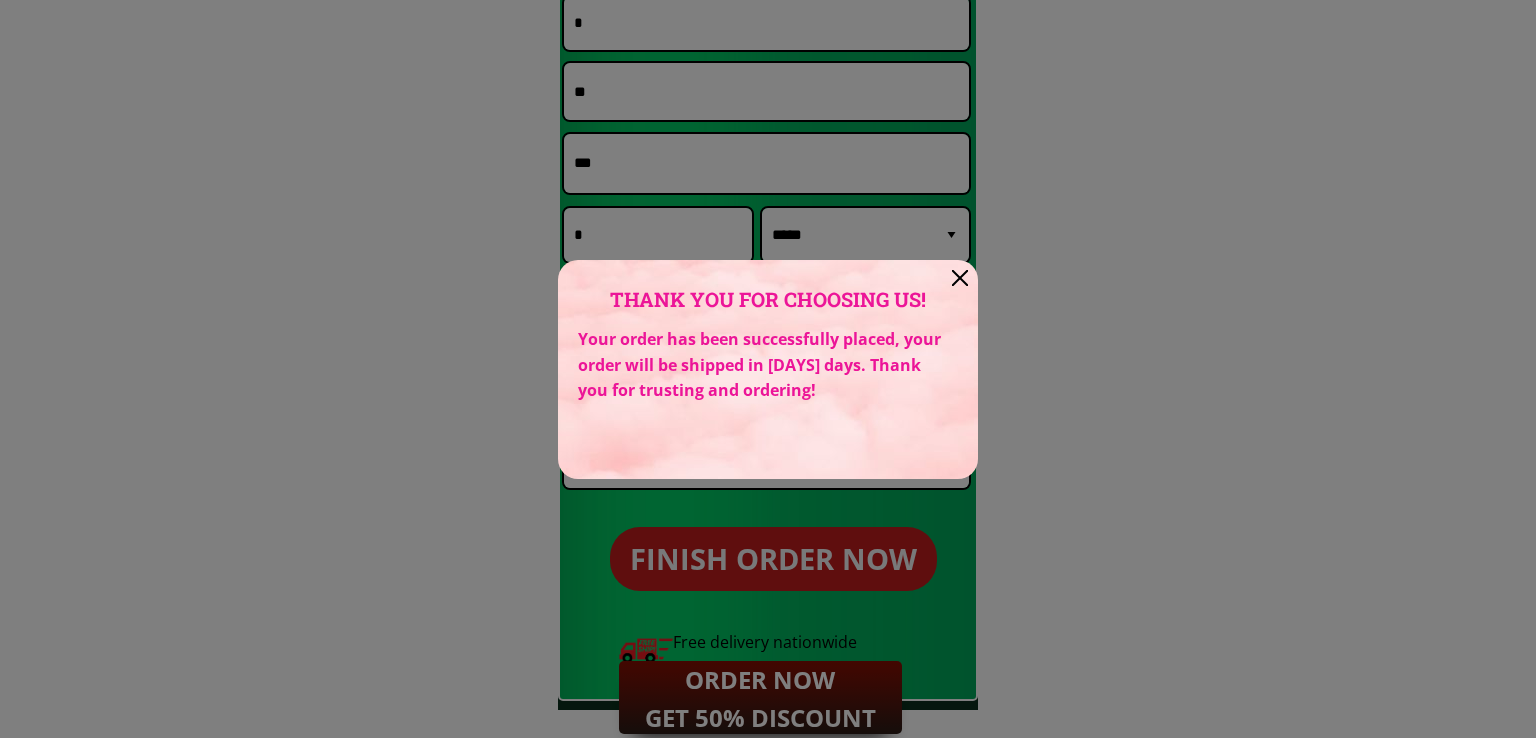 click at bounding box center [960, 278] 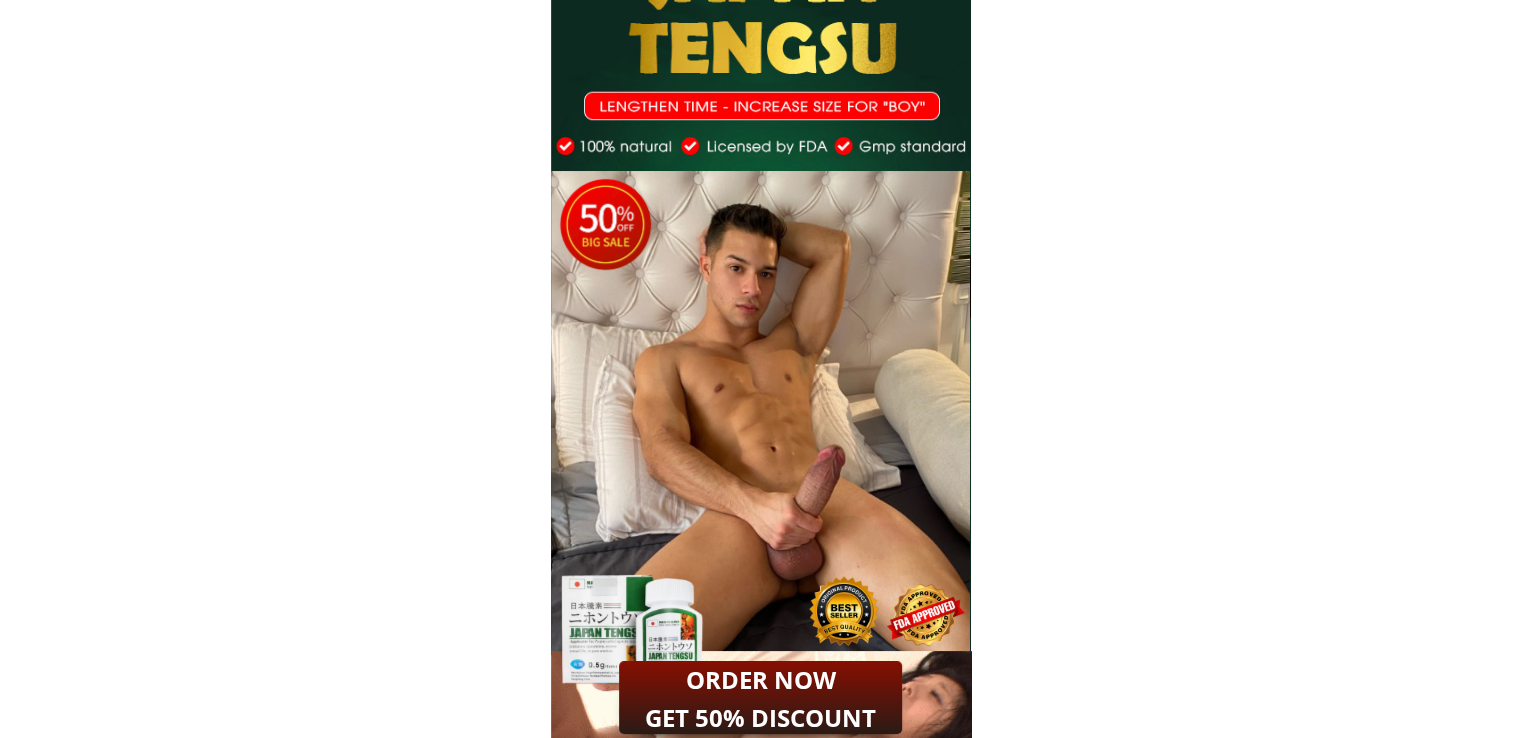 scroll, scrollTop: 0, scrollLeft: 0, axis: both 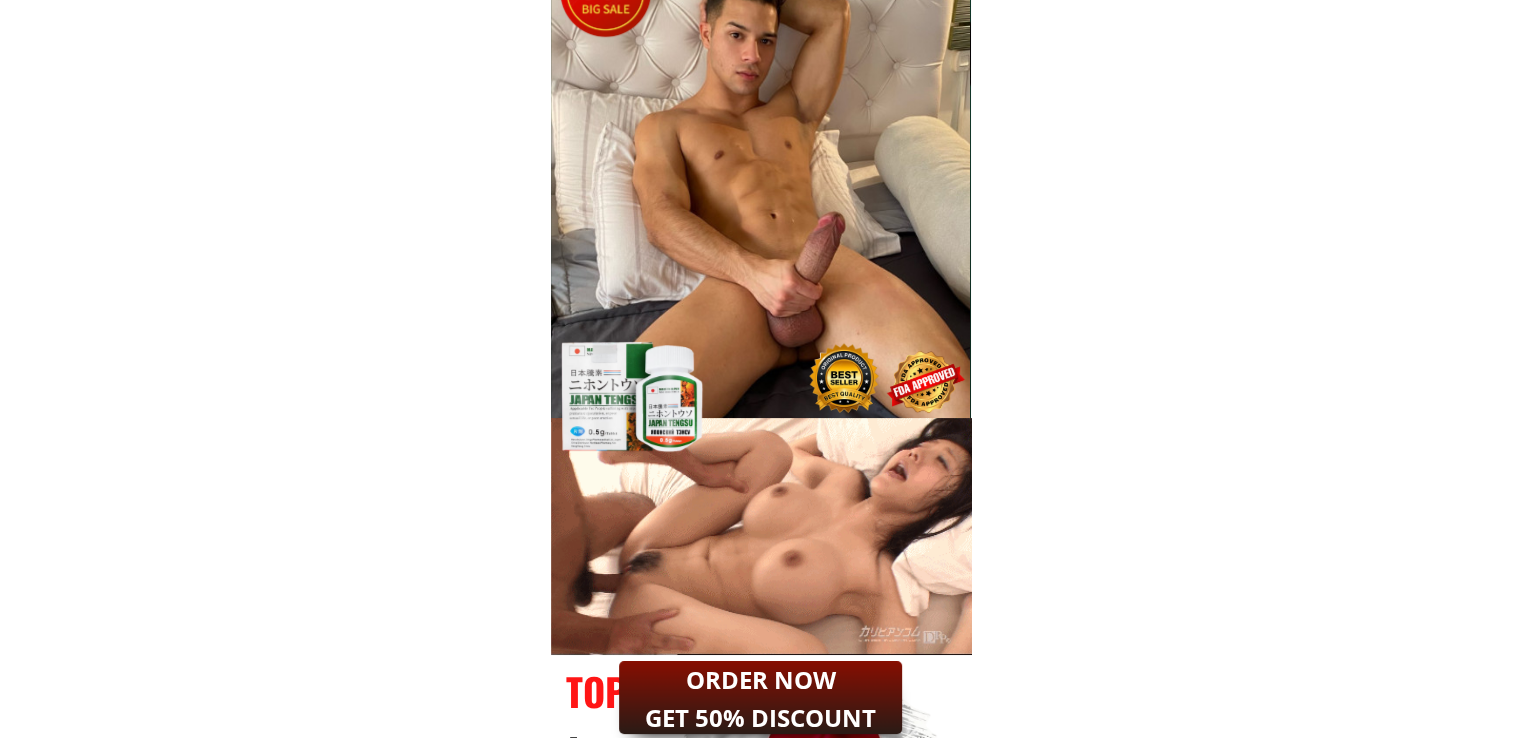 click on "ORDER NOW
GET 50% DISCOUNT" at bounding box center [760, 699] 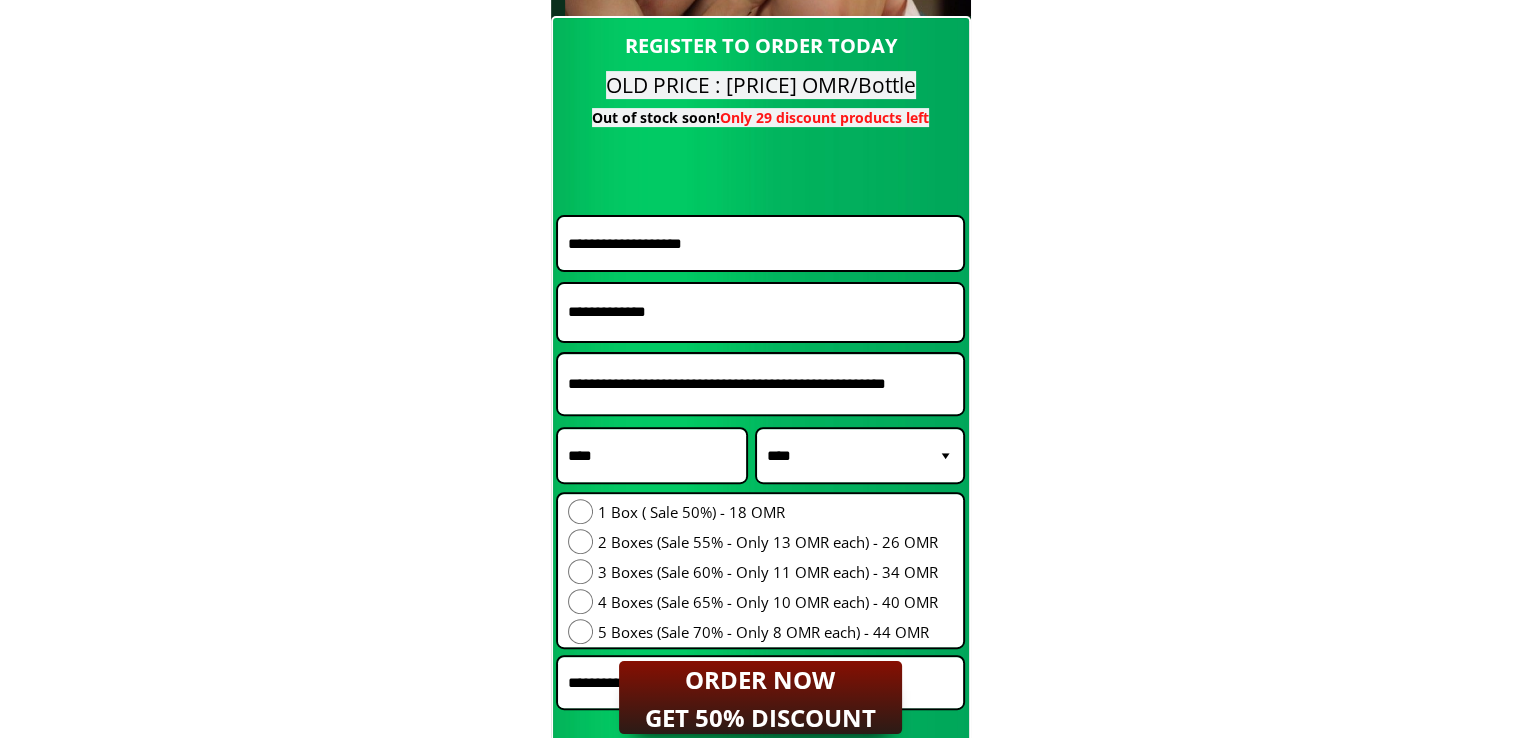 scroll, scrollTop: 8200, scrollLeft: 0, axis: vertical 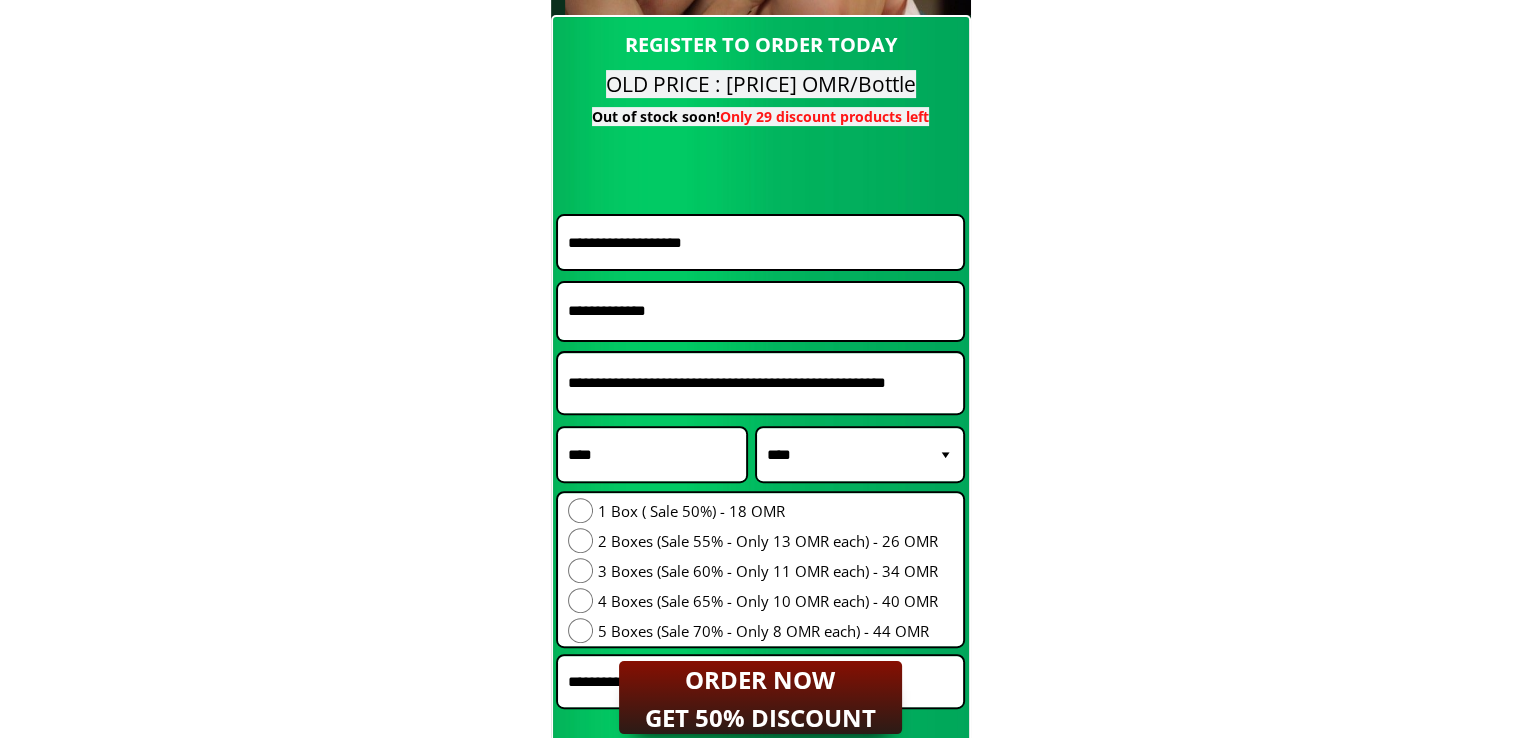 click at bounding box center [760, 242] 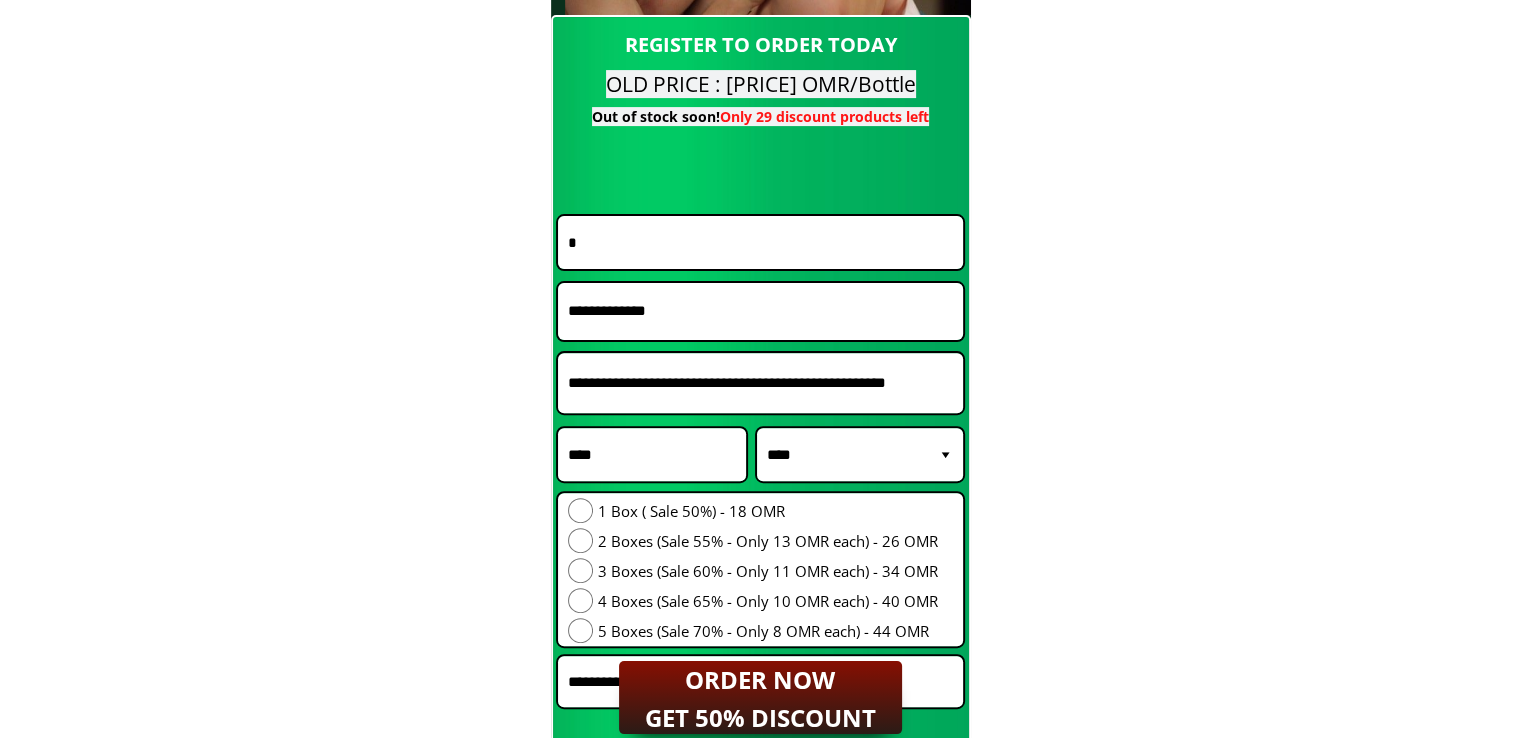 type on "*" 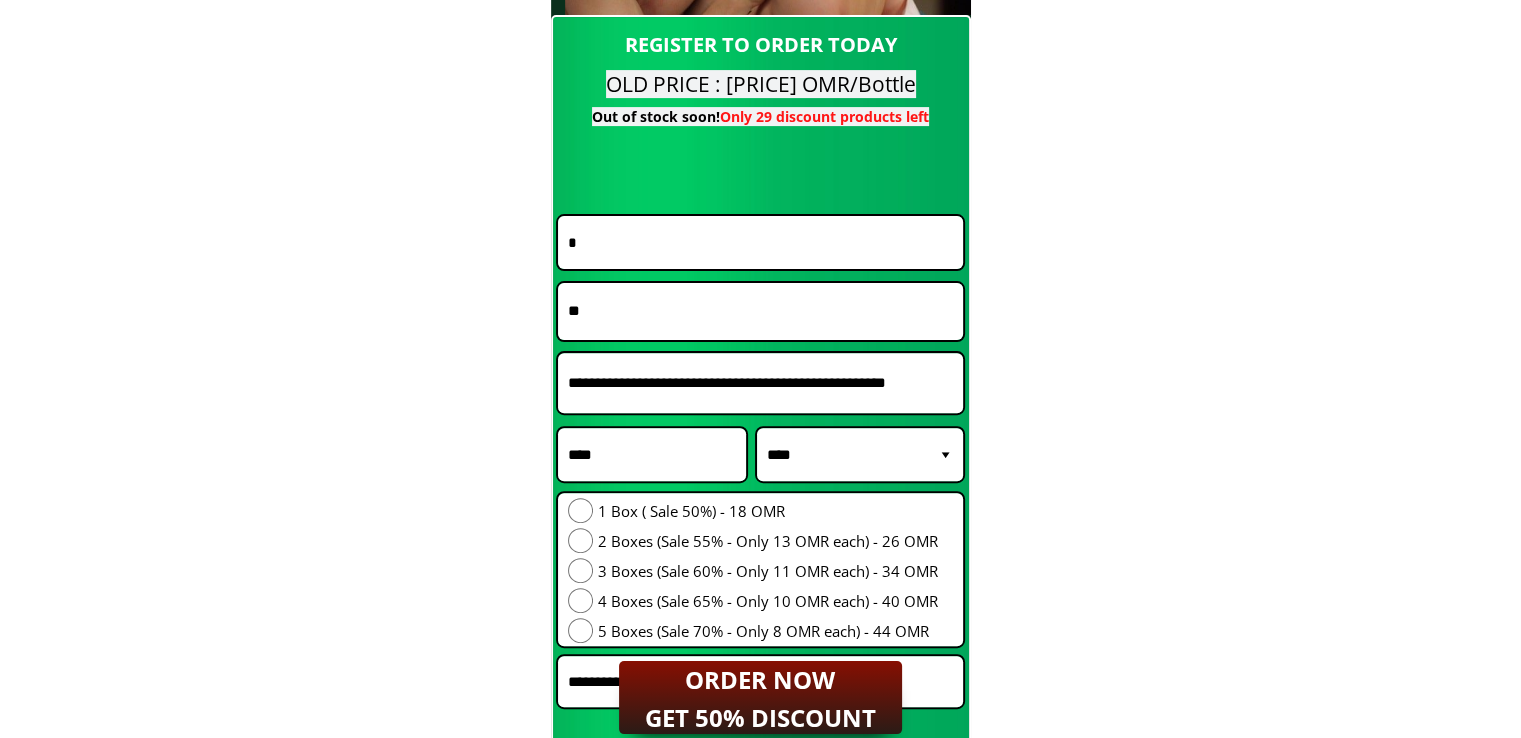 type on "**" 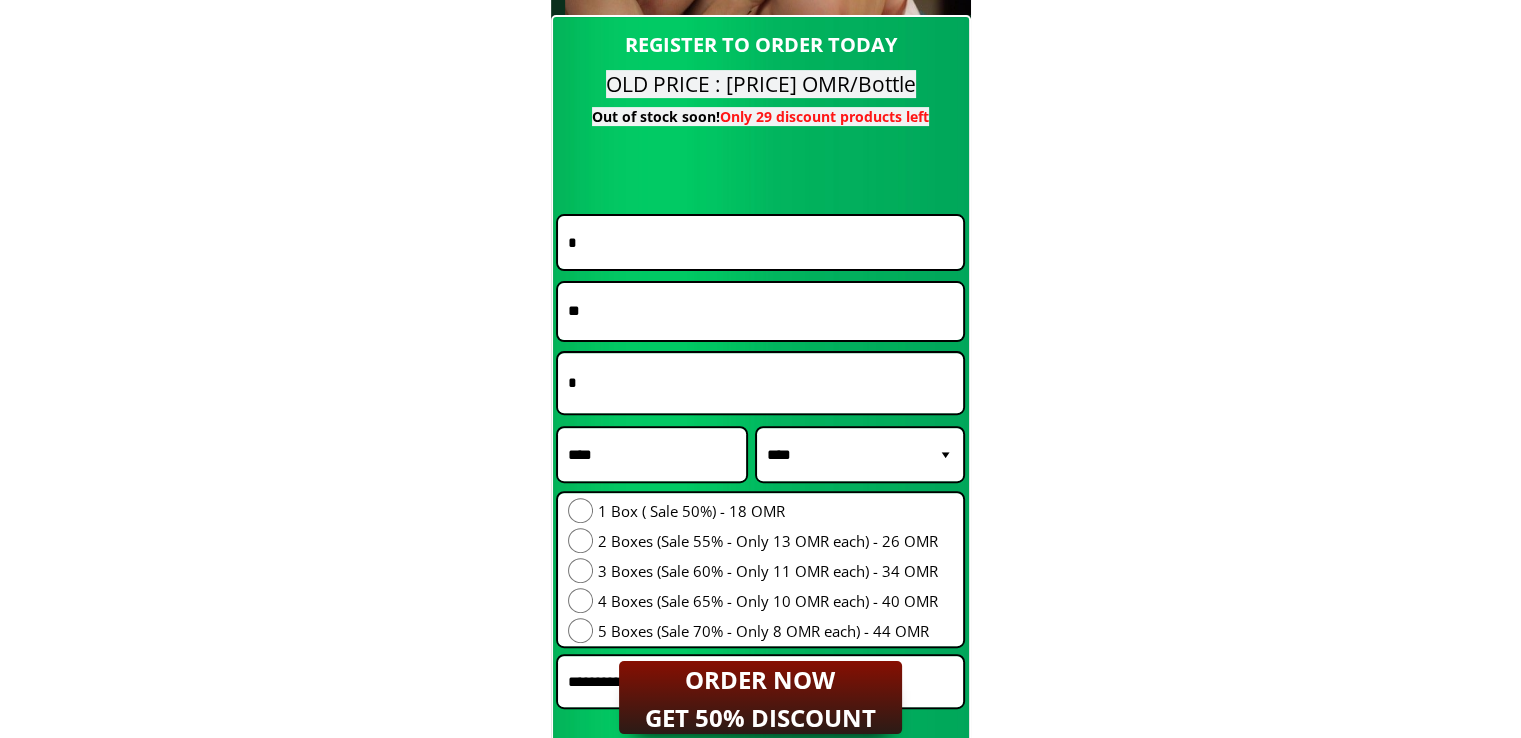 type on "*" 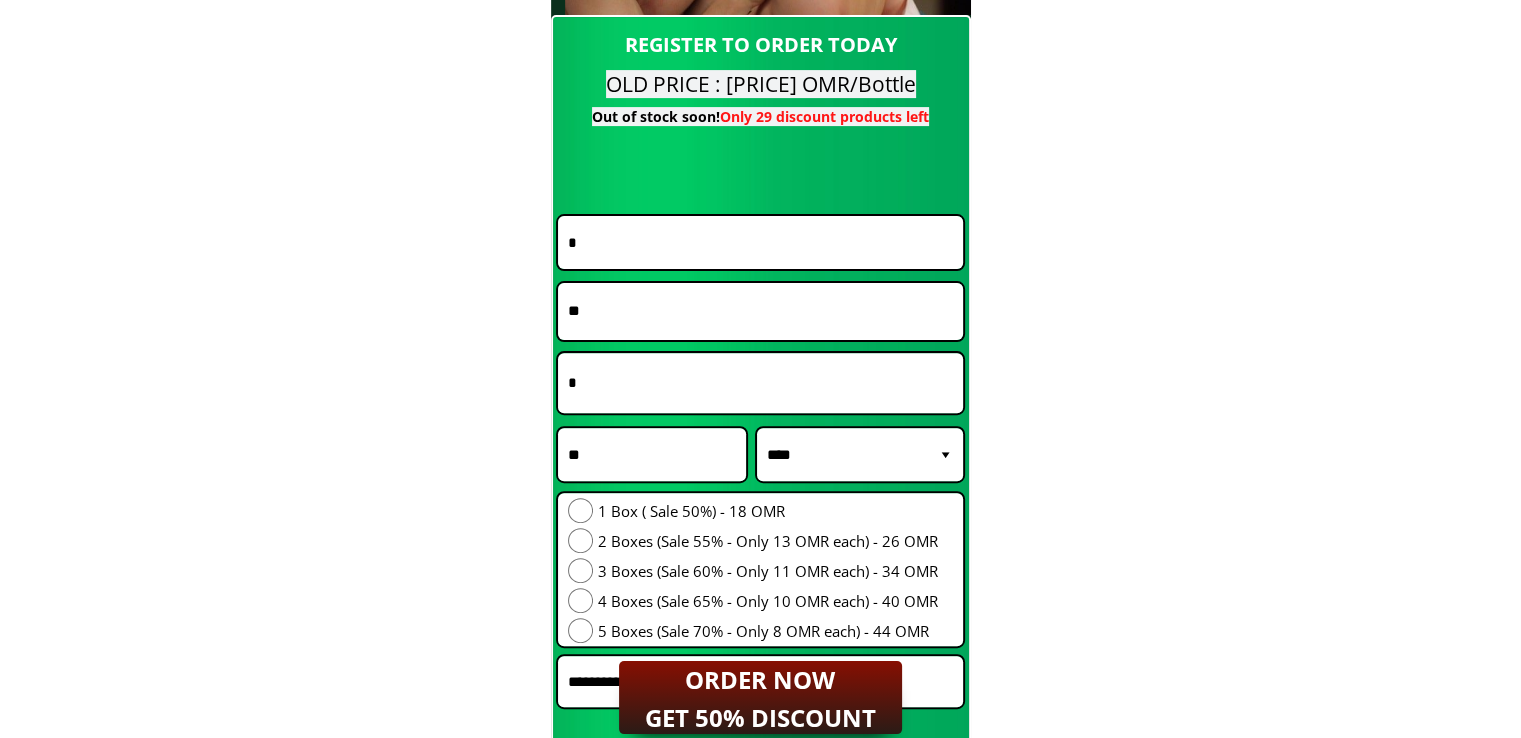type on "**" 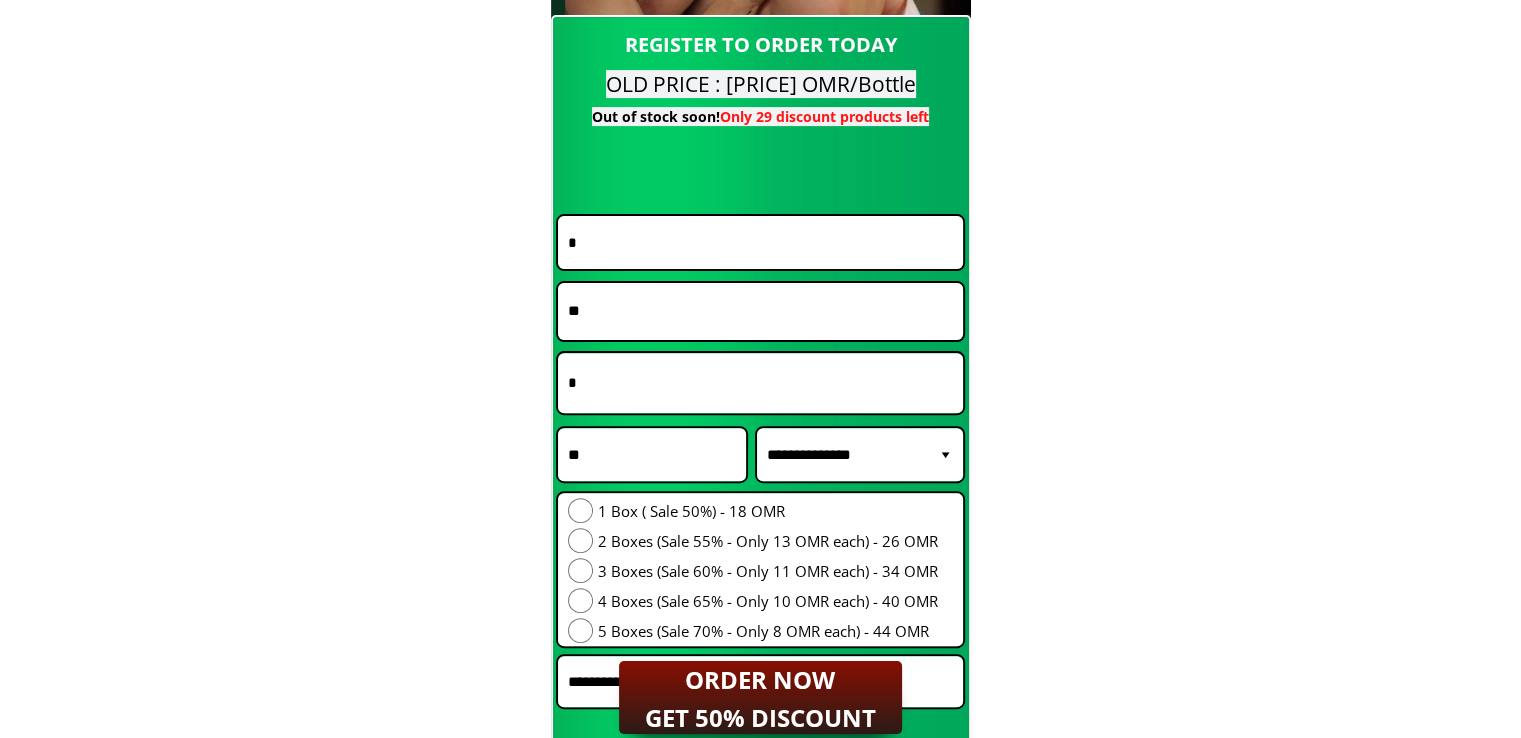 click on "**********" at bounding box center [860, 455] 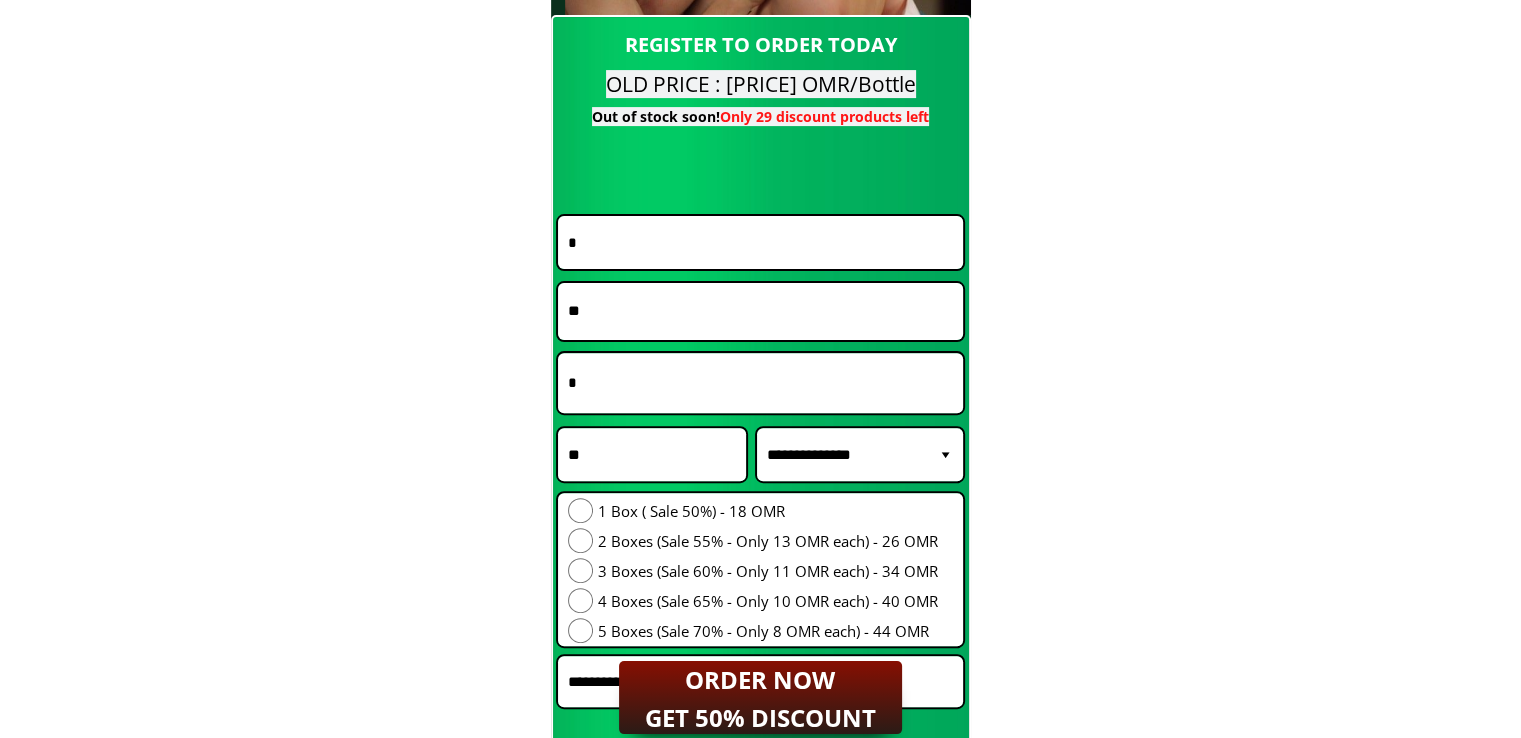 click on "1 Box ( Sale 50%) - 18 OMR 2 Boxes (Sale 55% - Only 13 OMR each) - 26 OMR 3 Boxes (Sale 60% - Only 11 OMR each) - 34 OMR 4 Boxes (Sale 65% - Only 10 OMR each) - 40 OMR 5 Boxes (Sale 70% - Only 8 OMR each) - 44 OMR" at bounding box center [753, 573] 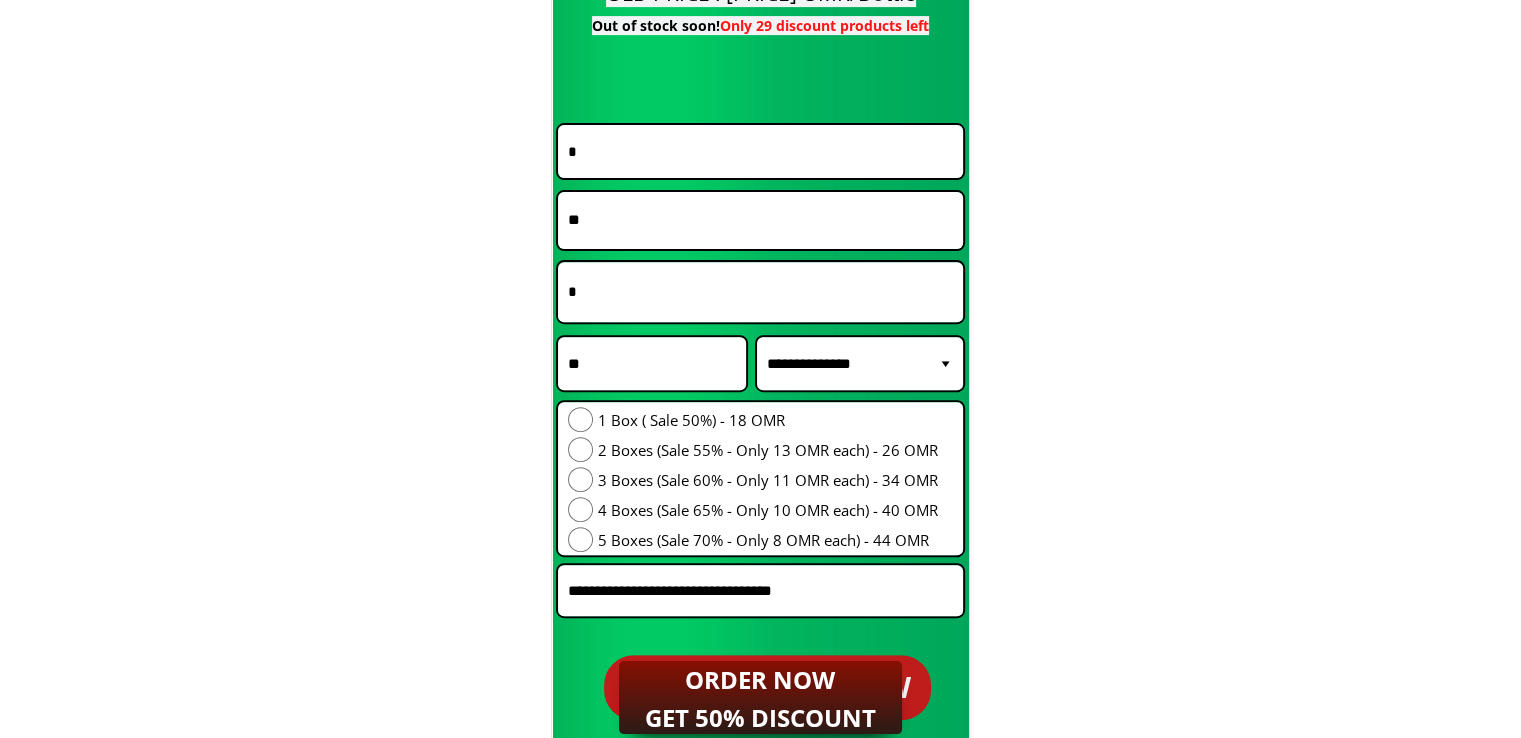 scroll, scrollTop: 8400, scrollLeft: 0, axis: vertical 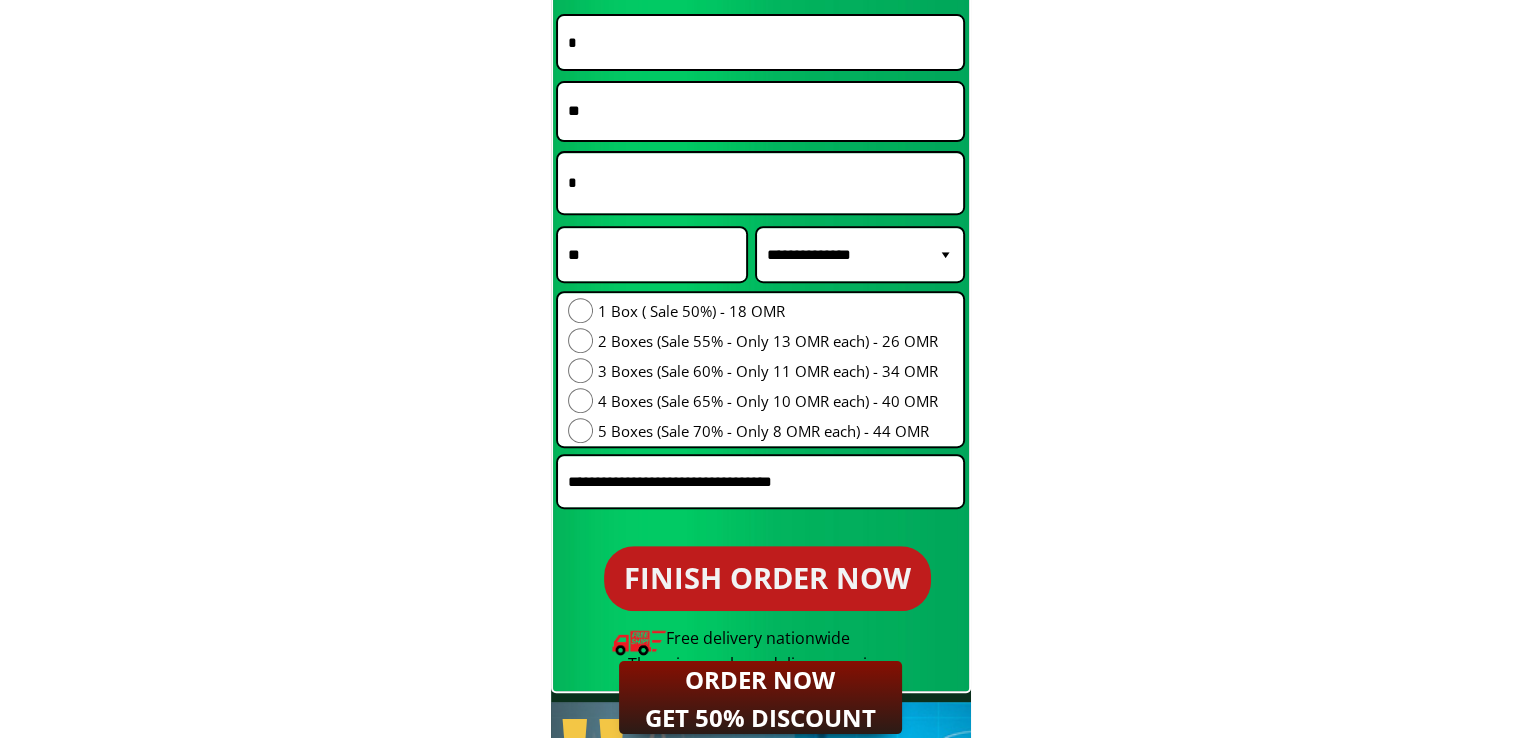 click at bounding box center [760, 481] 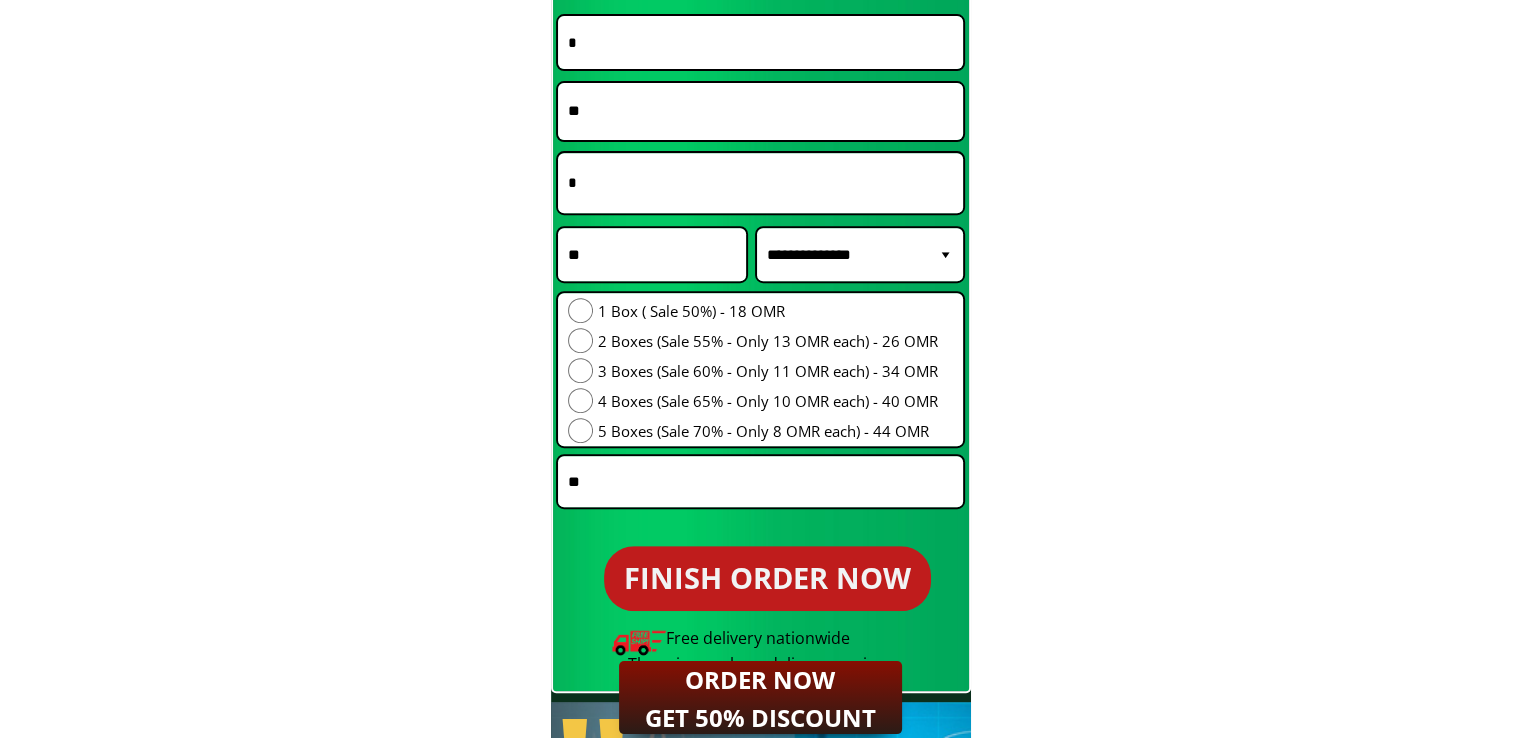 type on "**" 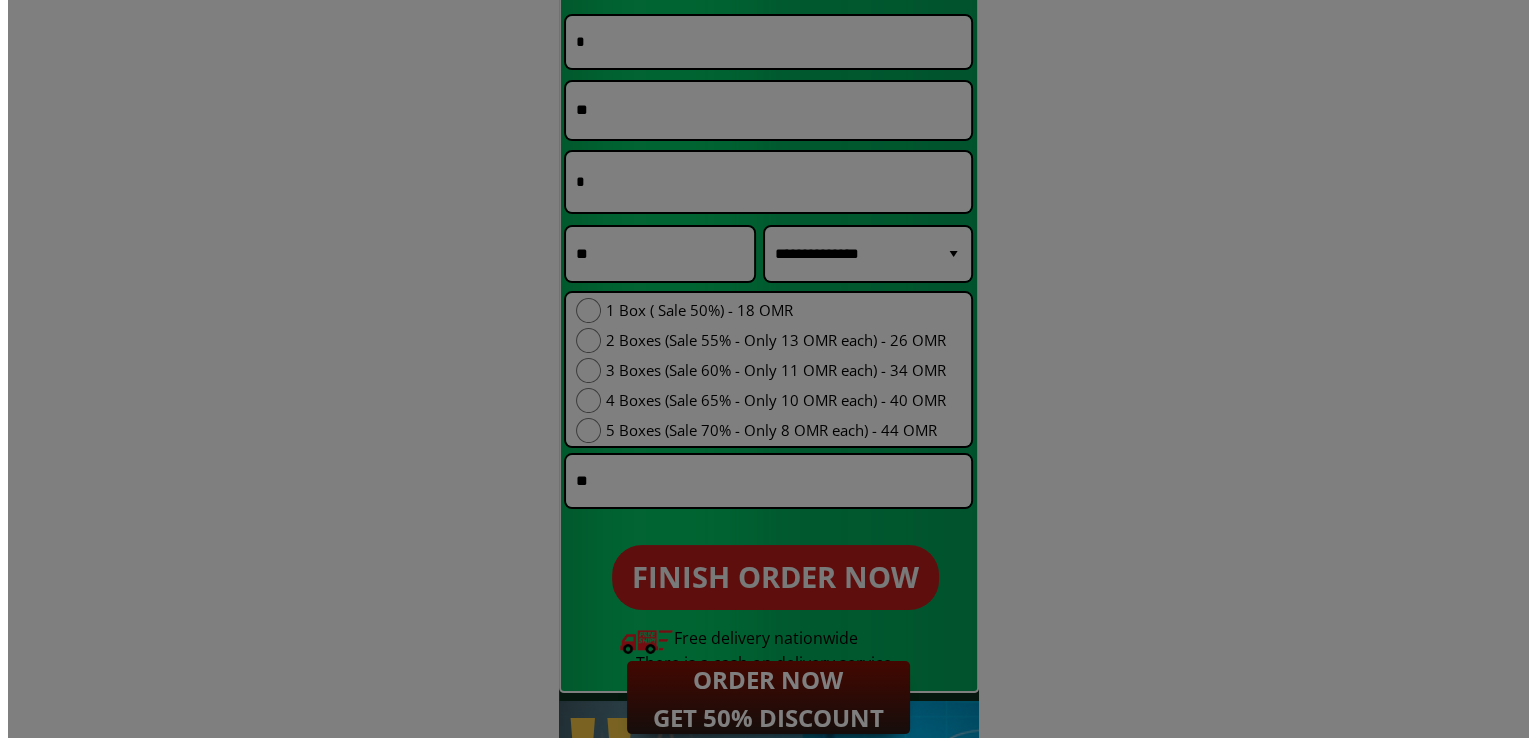 scroll, scrollTop: 0, scrollLeft: 0, axis: both 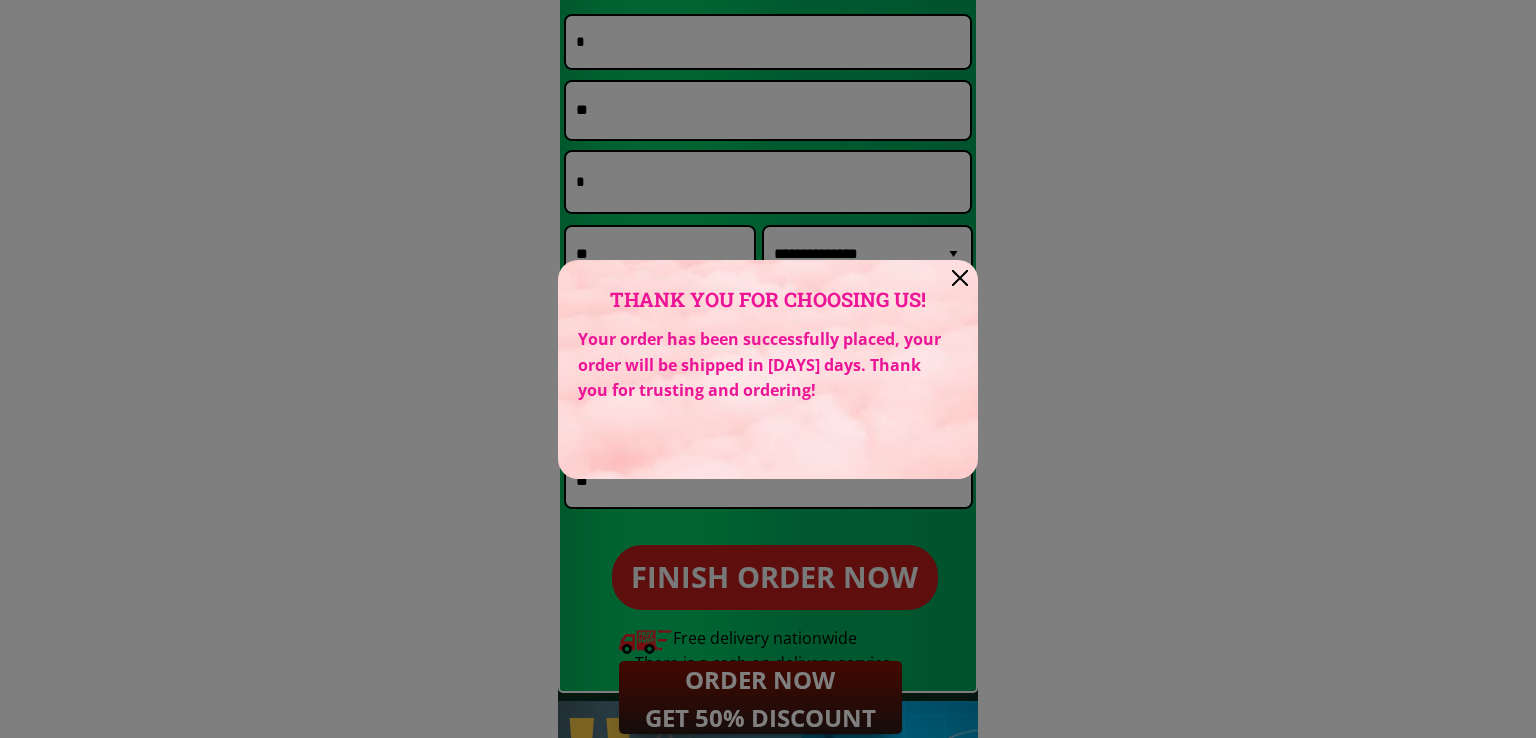 click at bounding box center [960, 278] 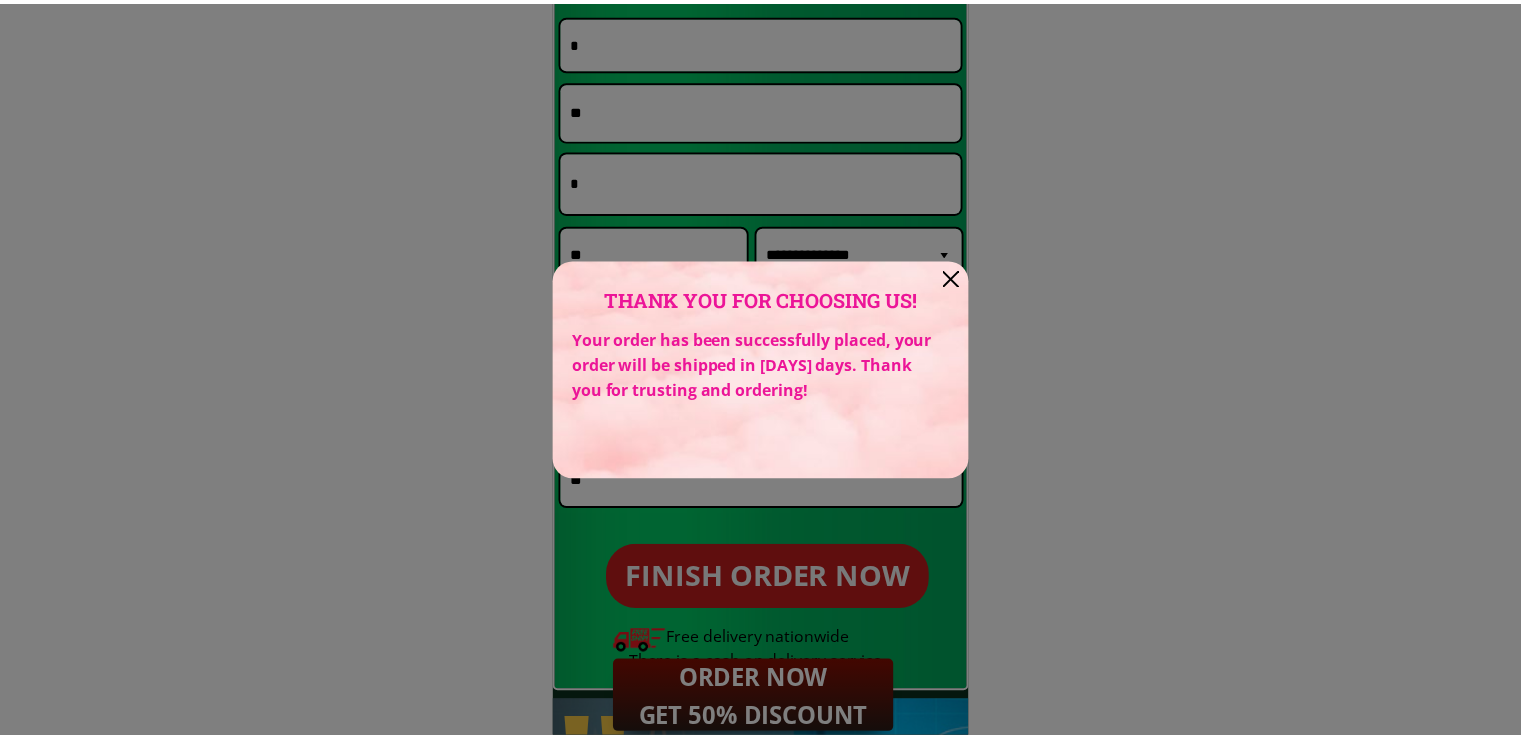 scroll, scrollTop: 8400, scrollLeft: 0, axis: vertical 